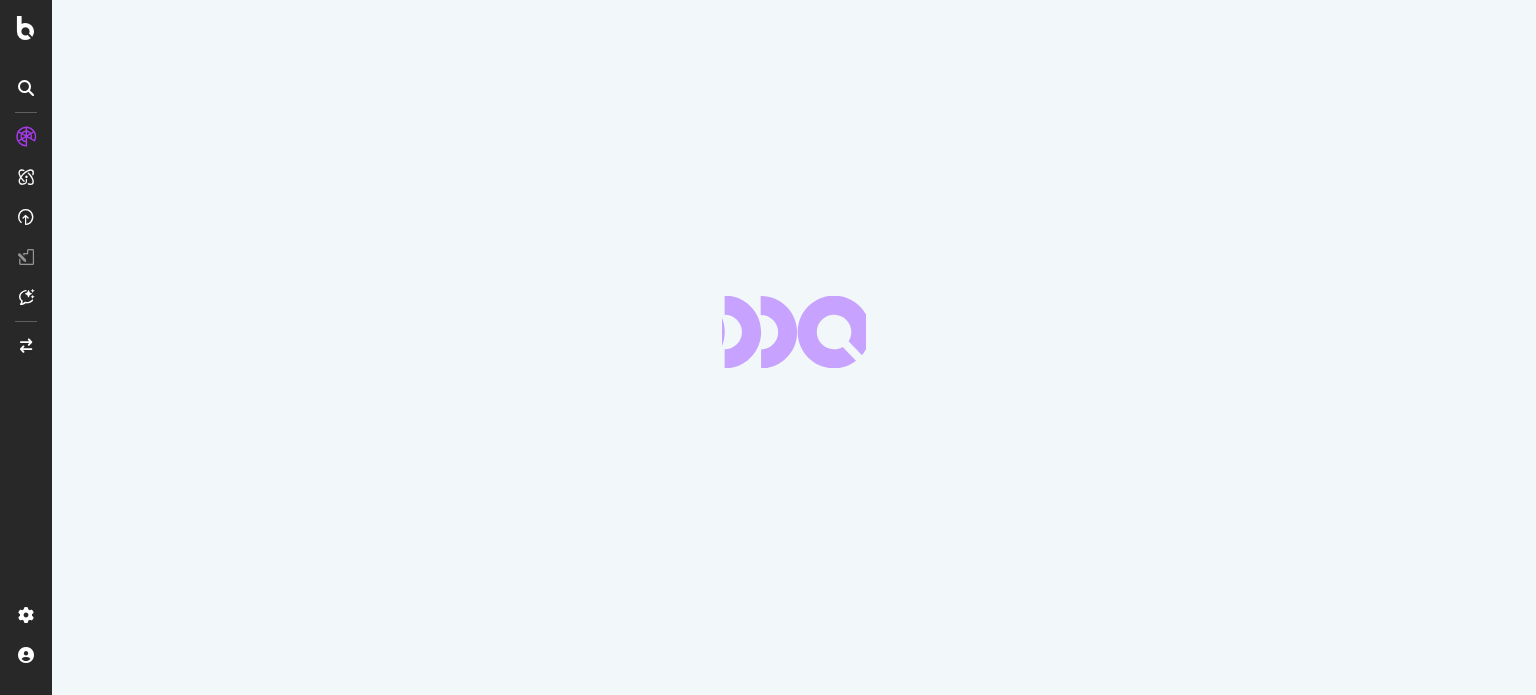 scroll, scrollTop: 0, scrollLeft: 0, axis: both 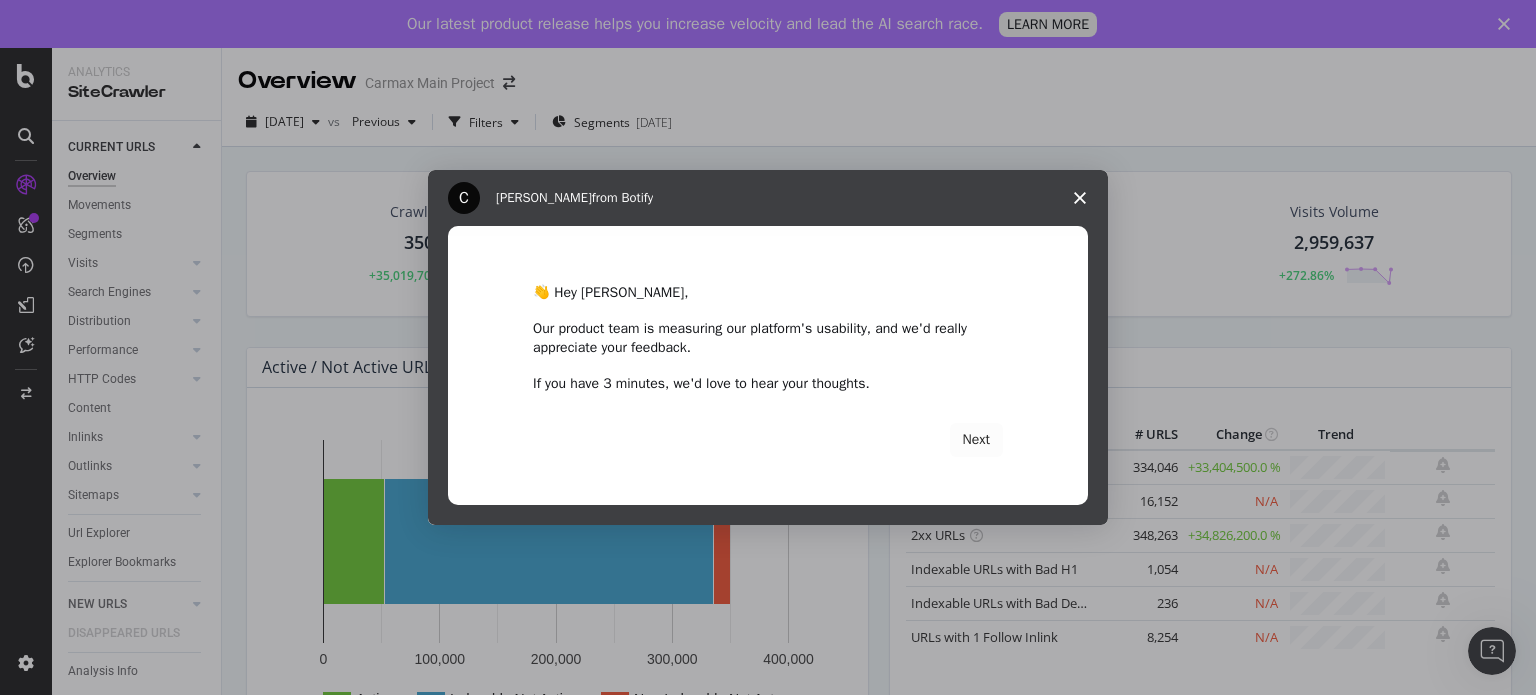 click 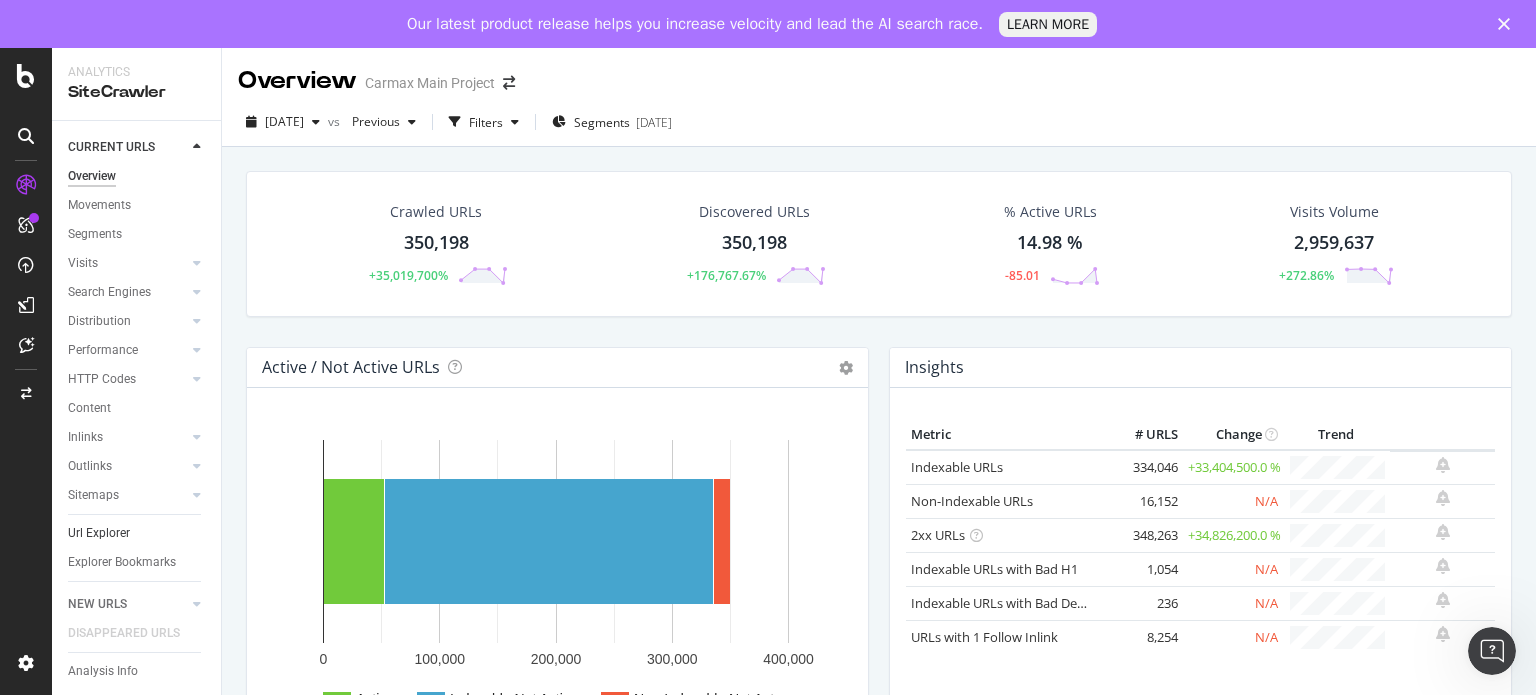 click on "Url Explorer" at bounding box center [137, 533] 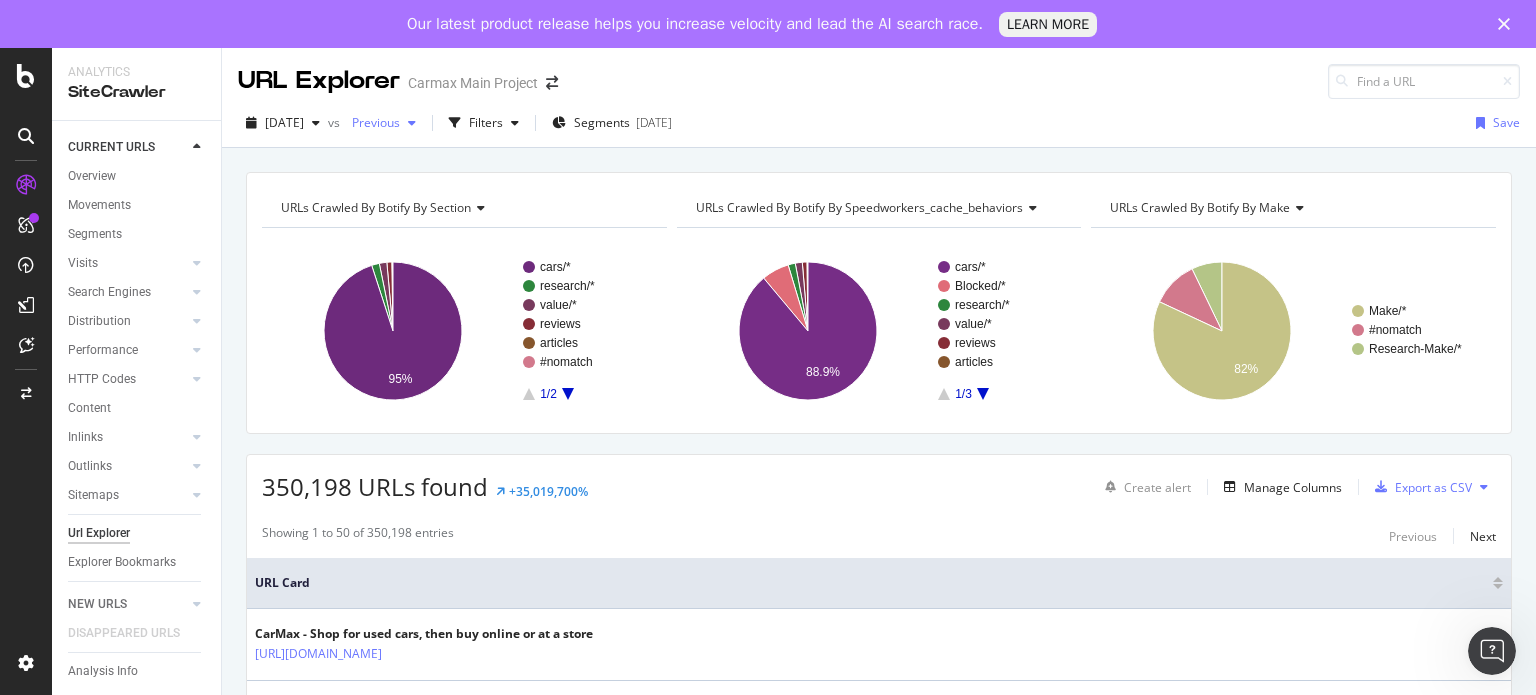 click at bounding box center [412, 123] 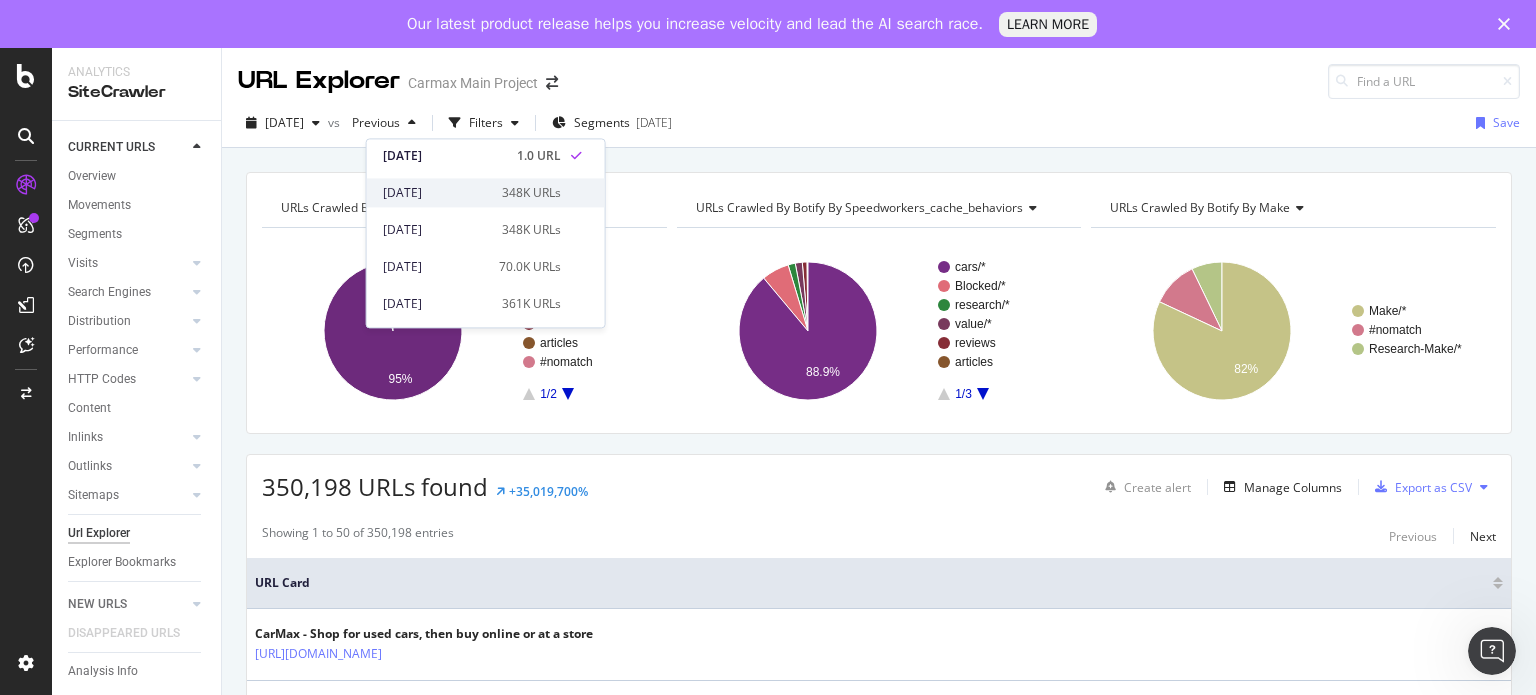scroll, scrollTop: 124, scrollLeft: 0, axis: vertical 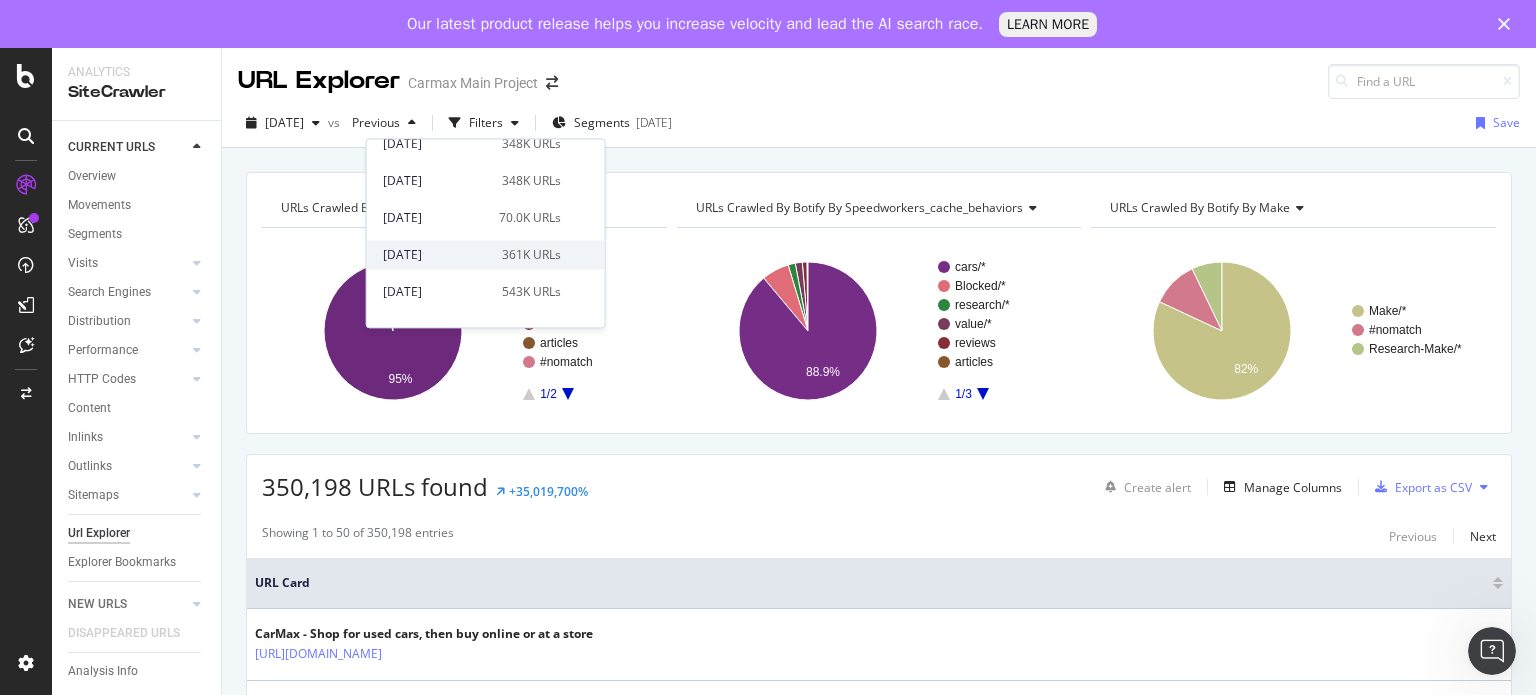 click on "[DATE]" at bounding box center [436, 255] 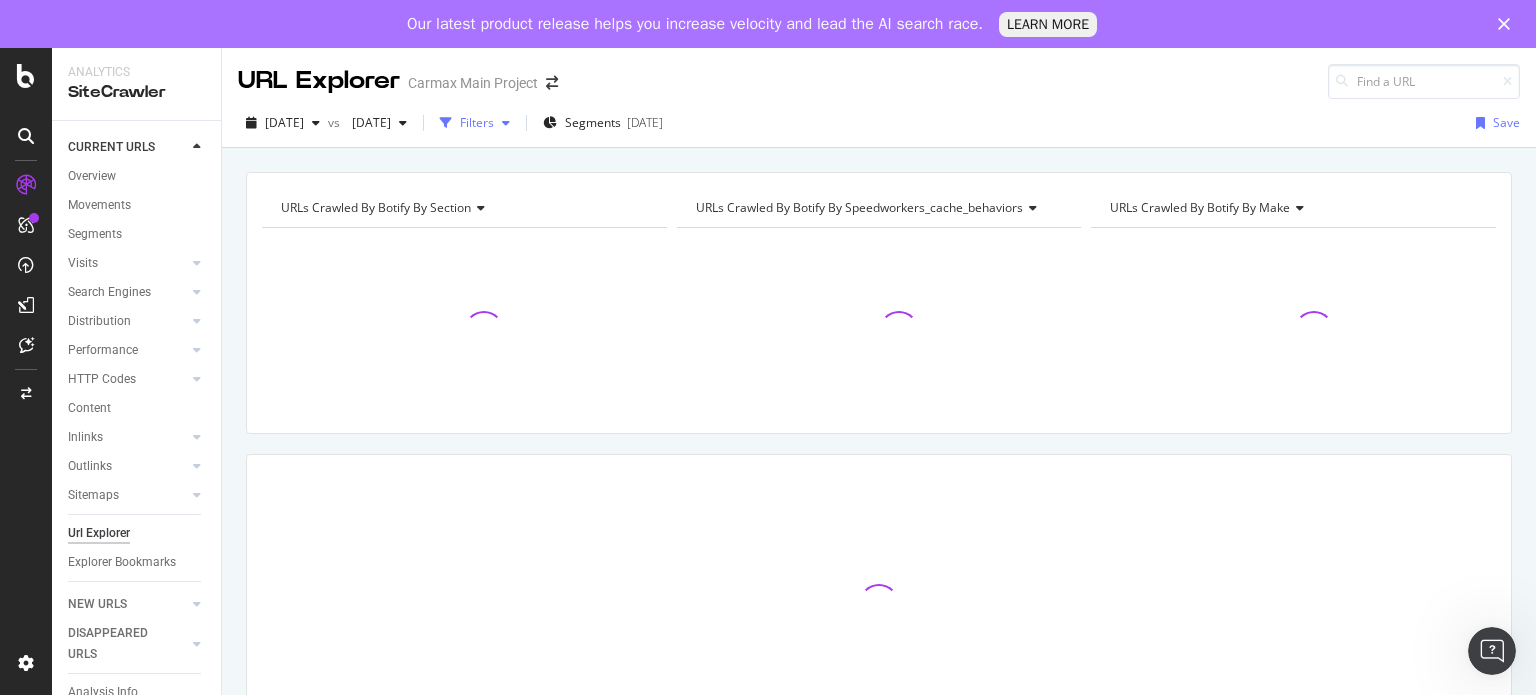 click on "Filters" at bounding box center (477, 122) 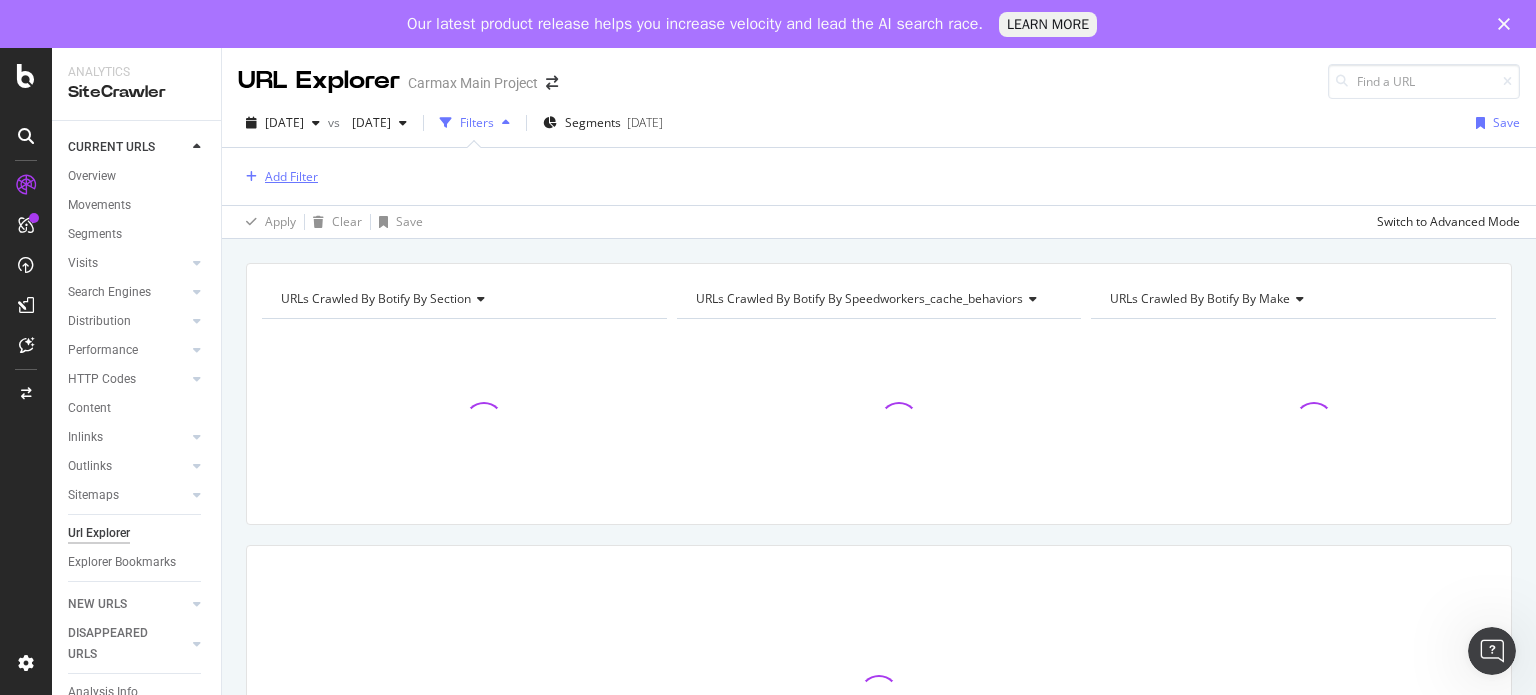 click on "Add Filter" at bounding box center (291, 176) 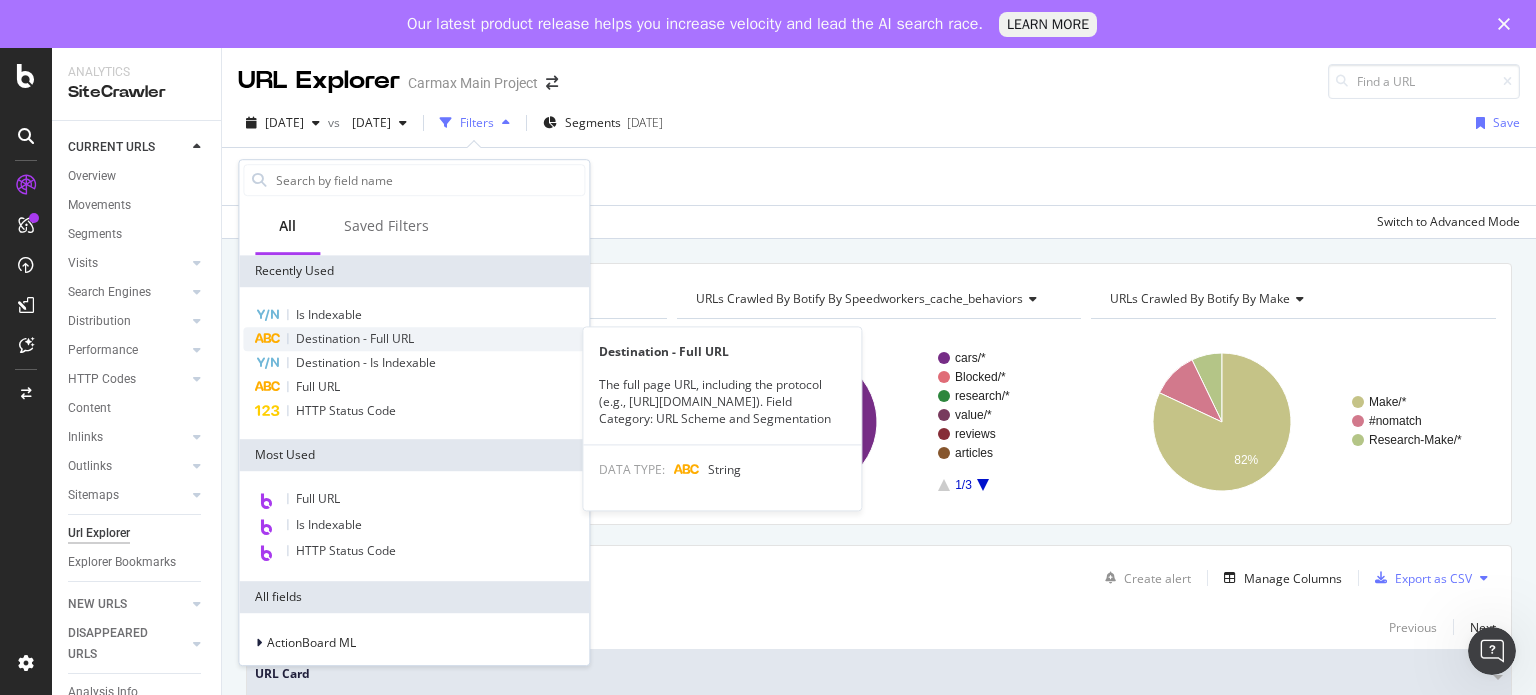 click on "Destination - Full URL" at bounding box center [355, 338] 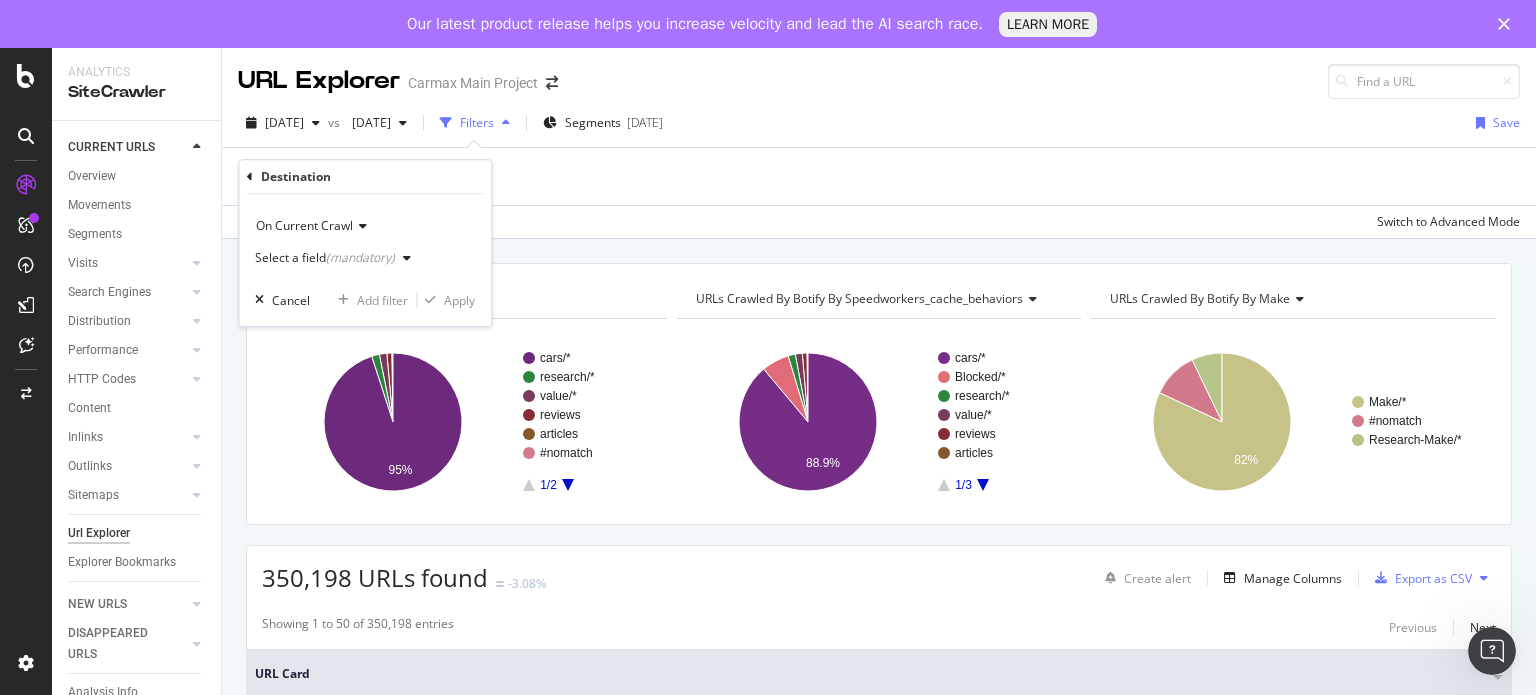 click on "(mandatory)" at bounding box center (360, 257) 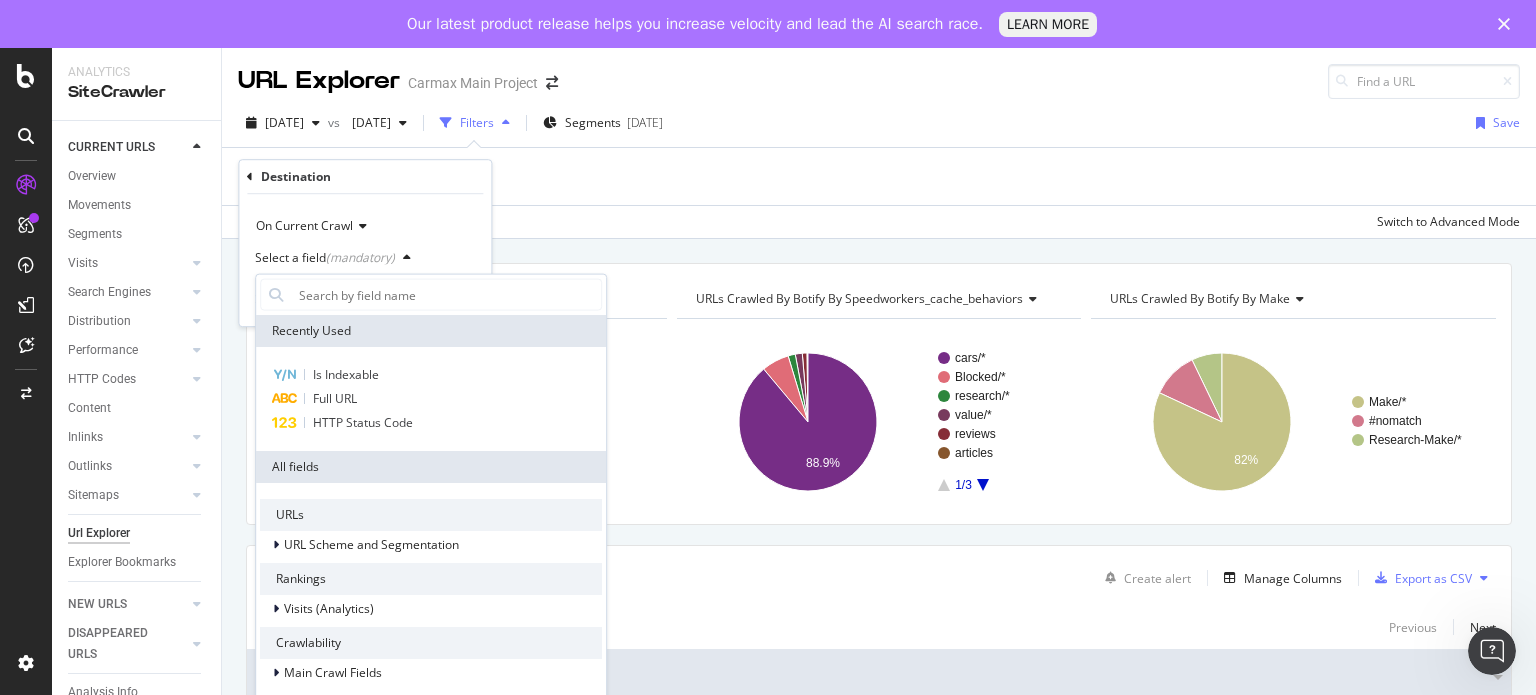 click on "Add Filter" at bounding box center (879, 176) 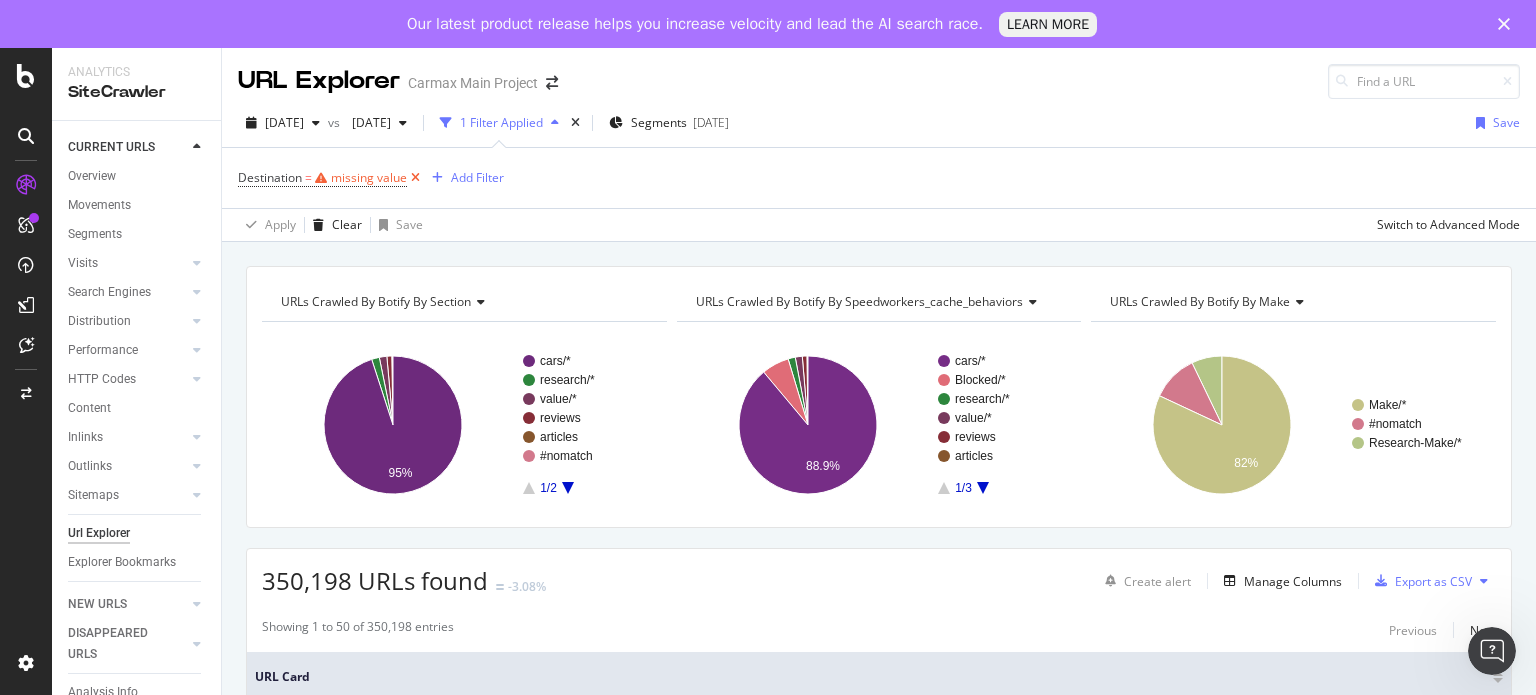 click at bounding box center [415, 178] 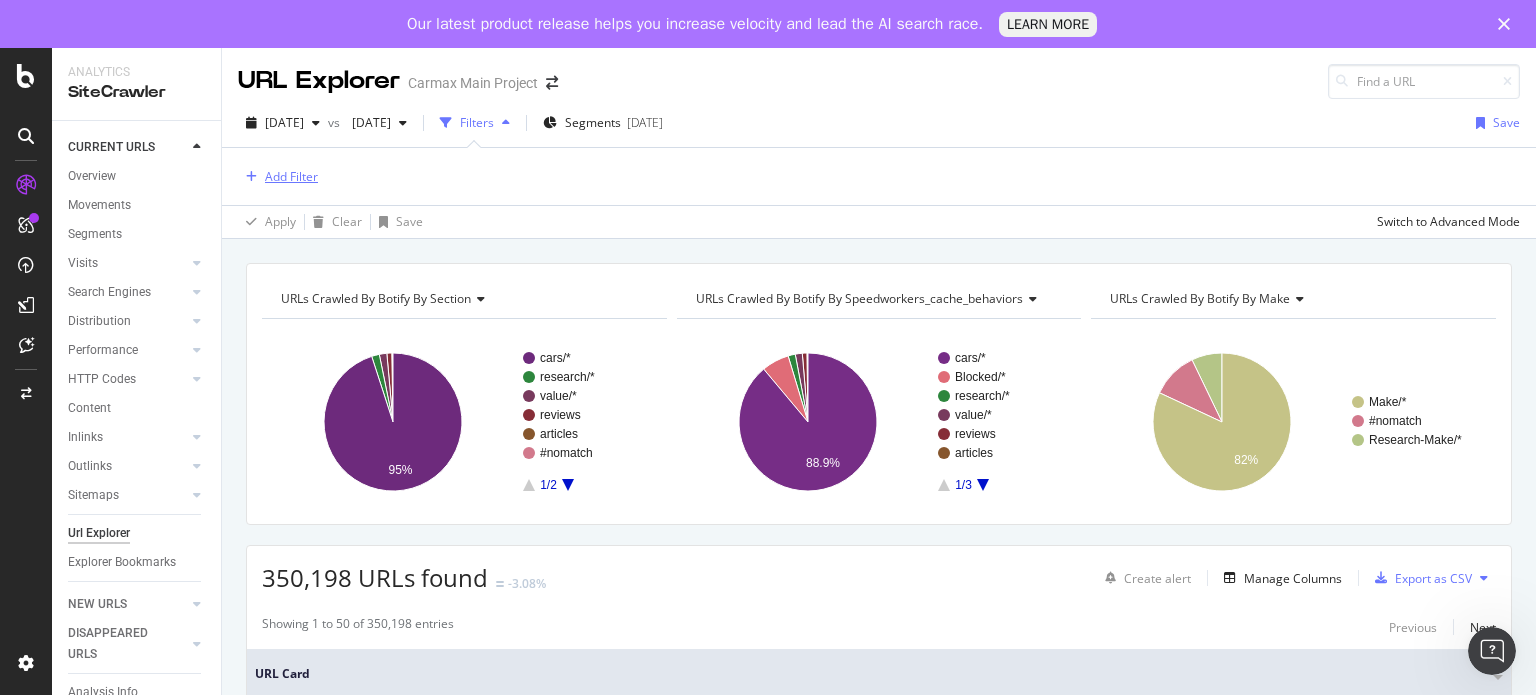 click on "Add Filter" at bounding box center (291, 176) 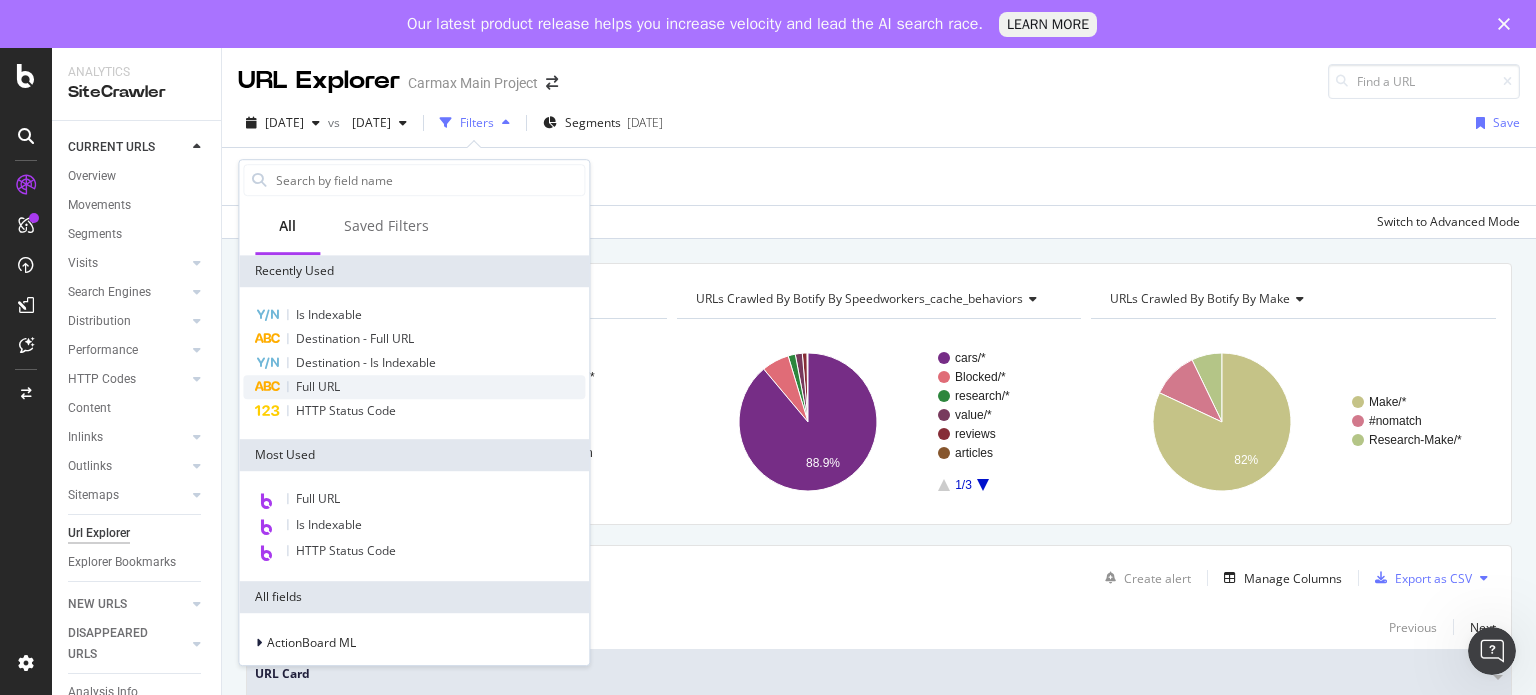 click on "Full URL" at bounding box center (318, 386) 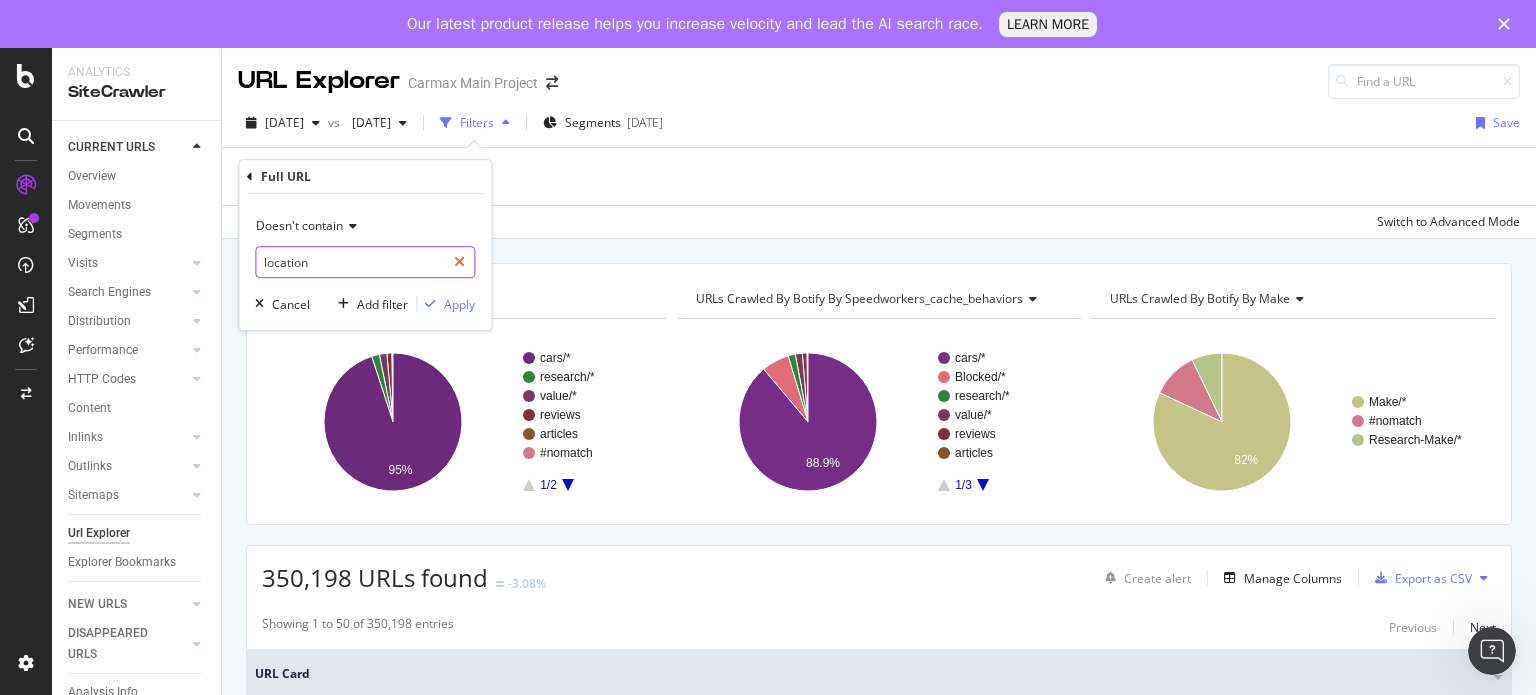 click at bounding box center [459, 262] 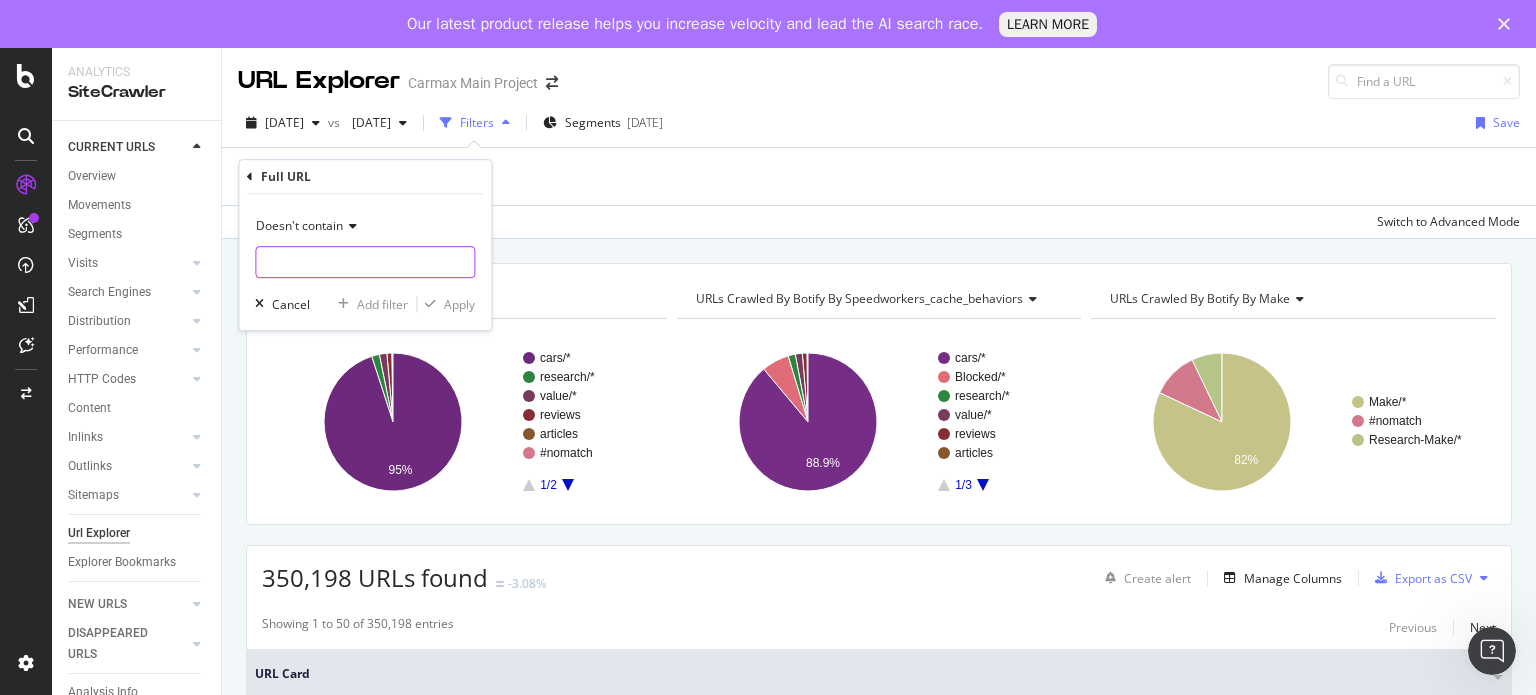 click at bounding box center (350, 226) 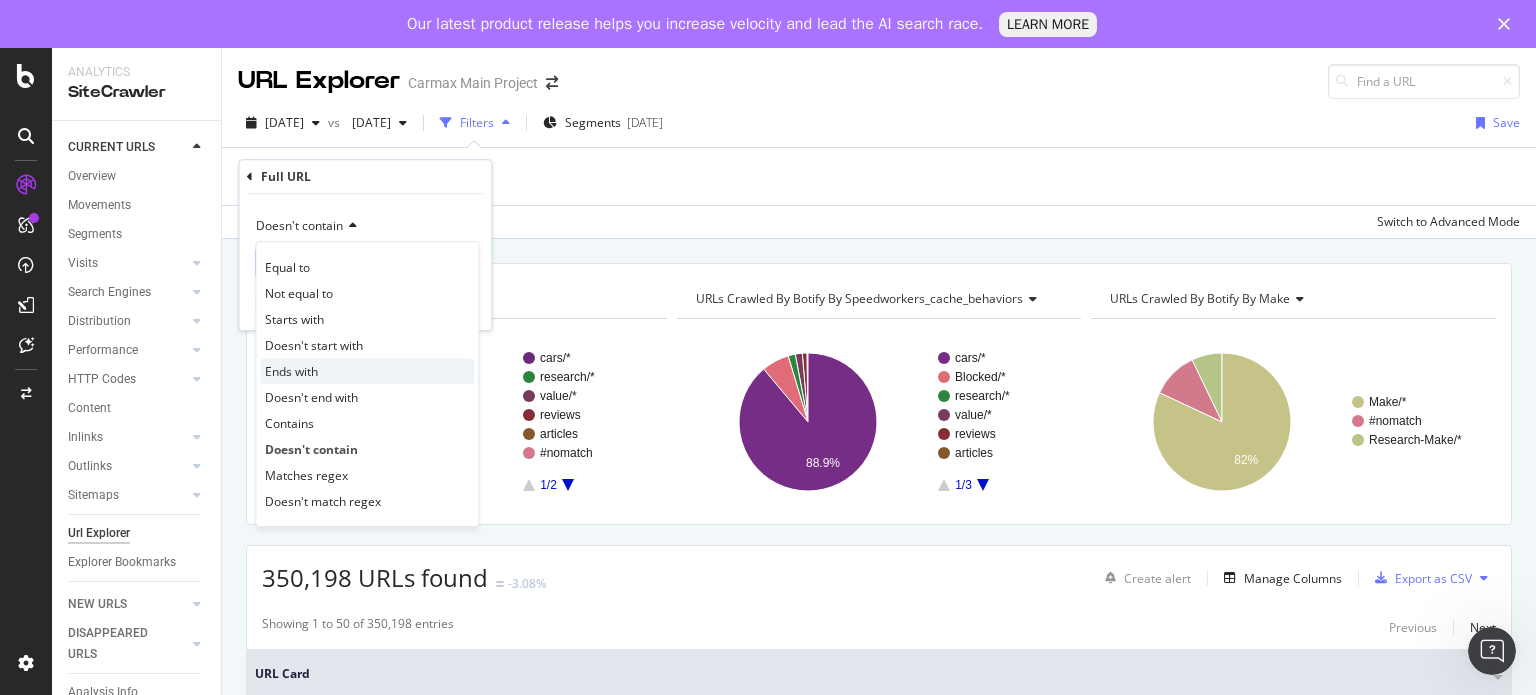 click on "Ends with" at bounding box center [367, 371] 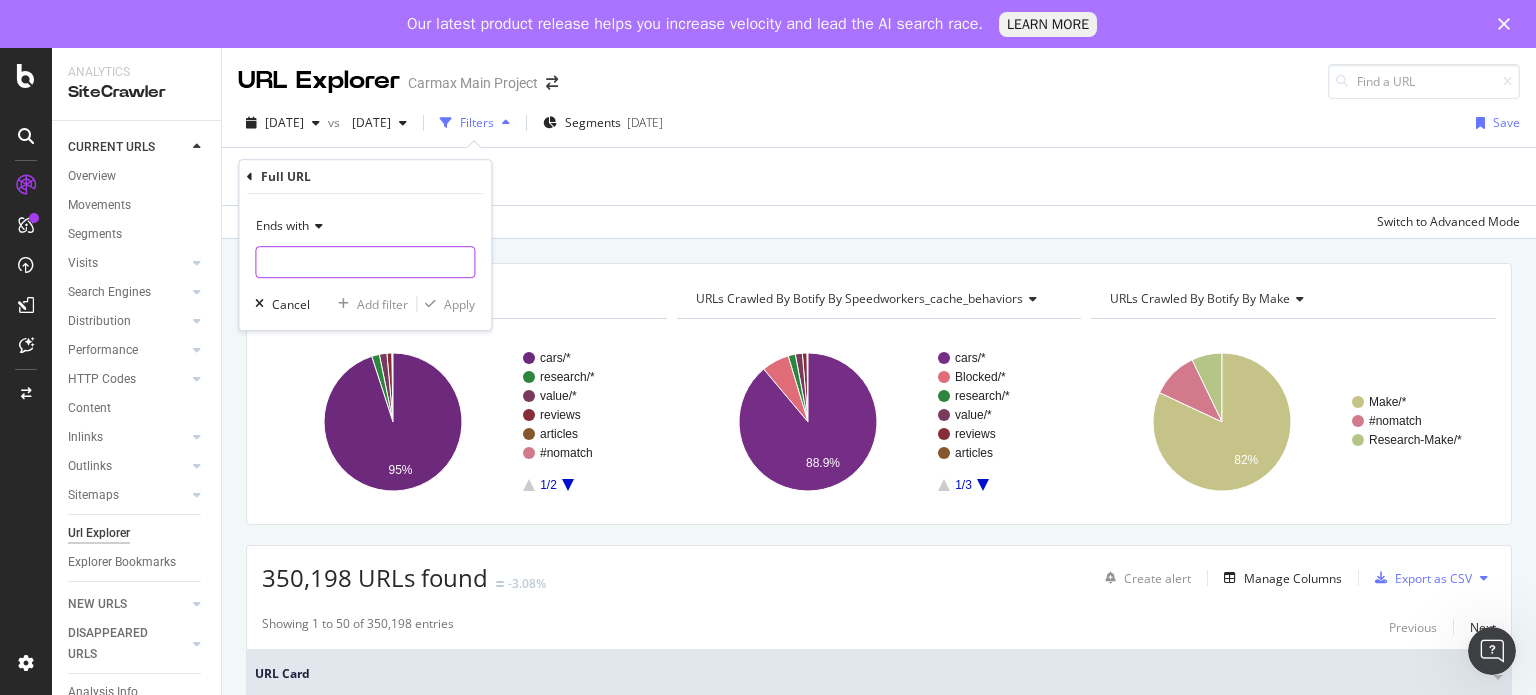 click at bounding box center (365, 262) 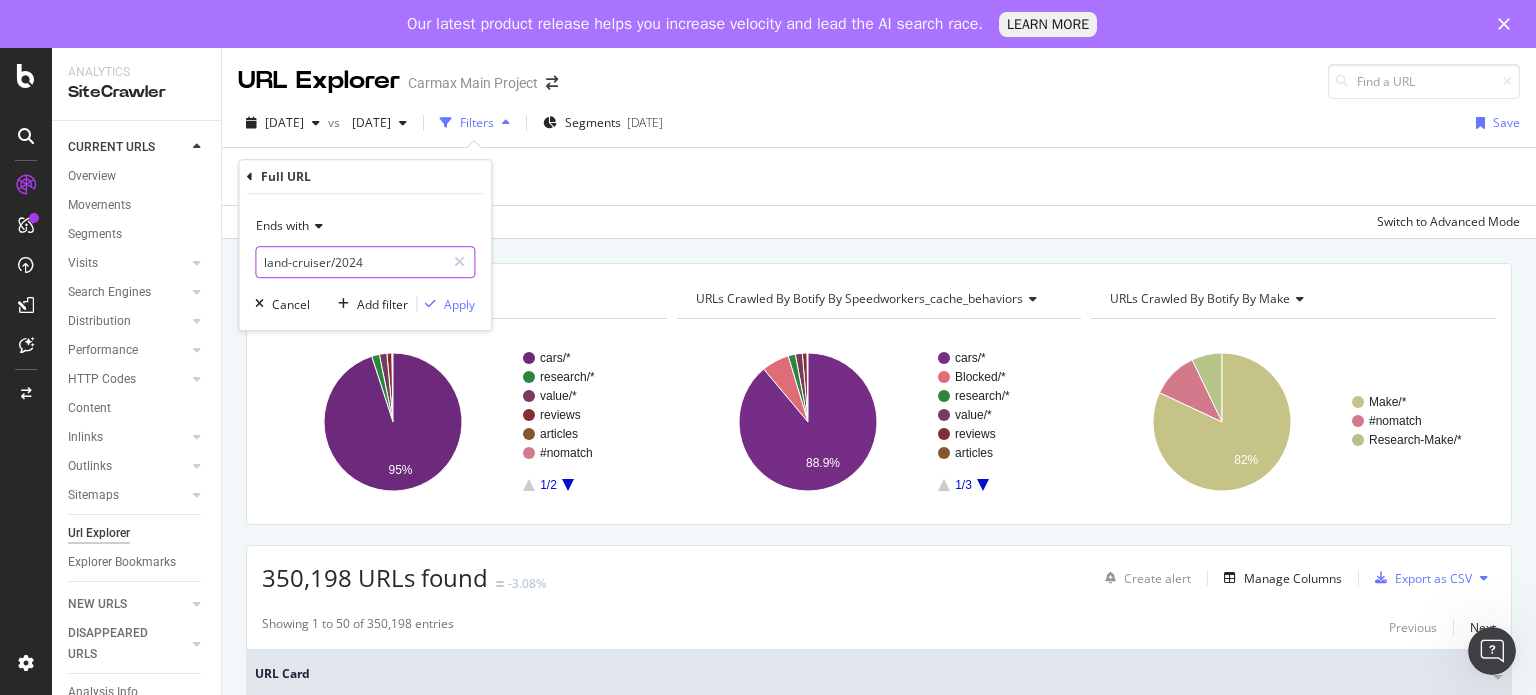 type on "land-cruiser/2024" 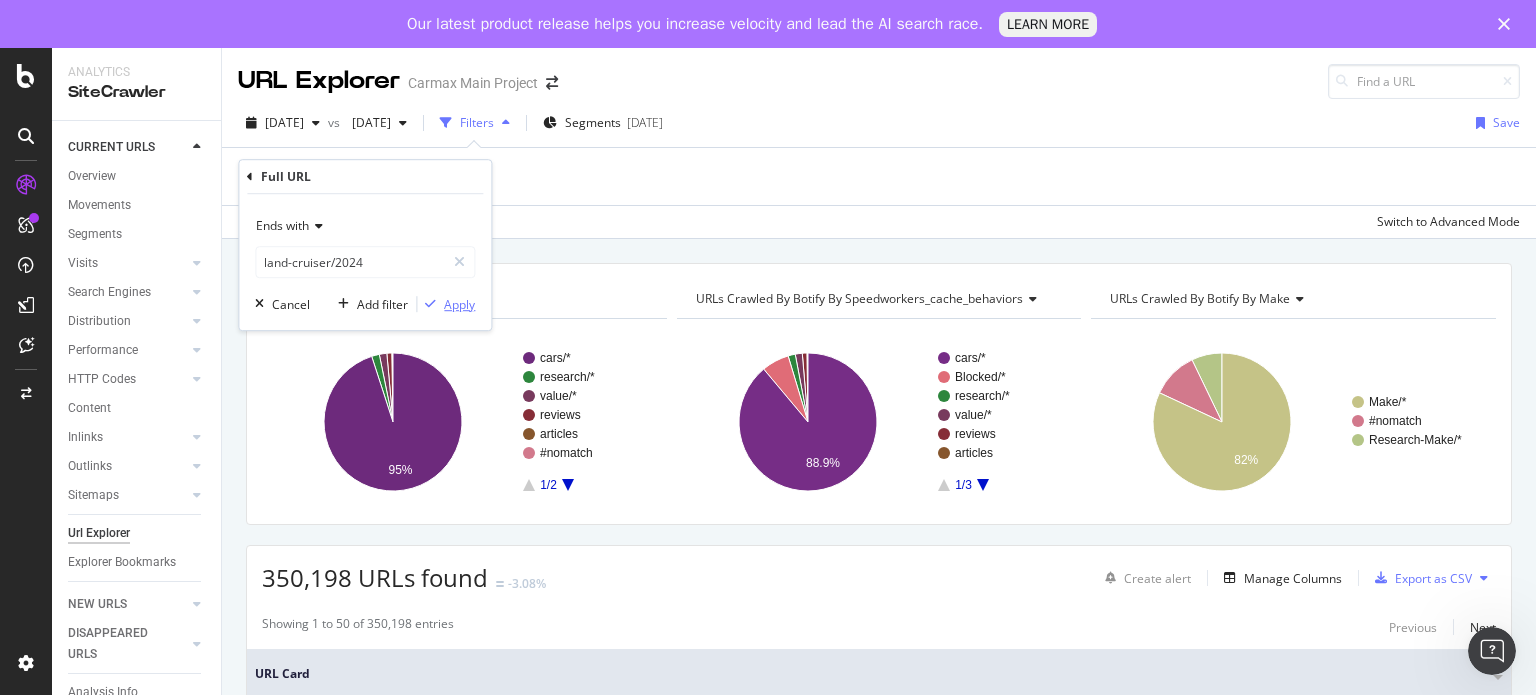 click on "Apply" at bounding box center [459, 304] 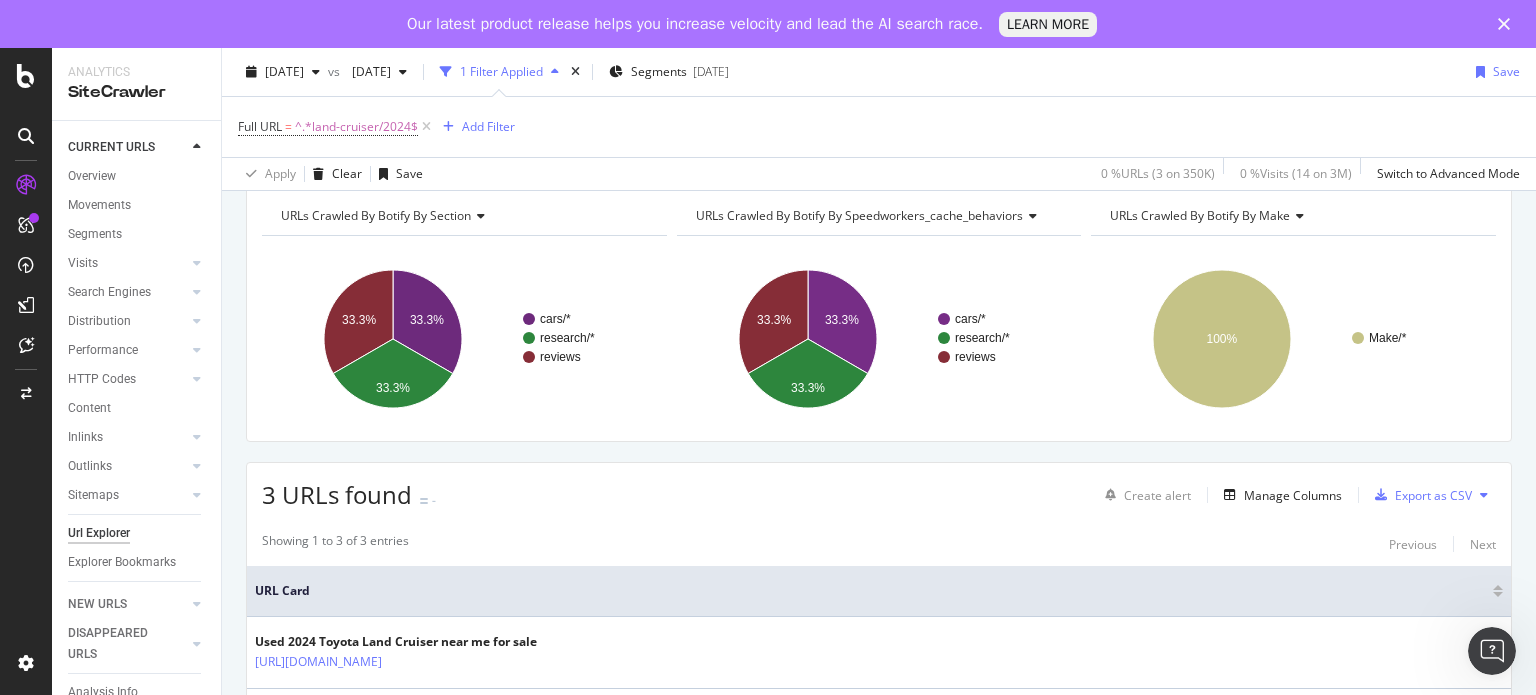 scroll, scrollTop: 50, scrollLeft: 0, axis: vertical 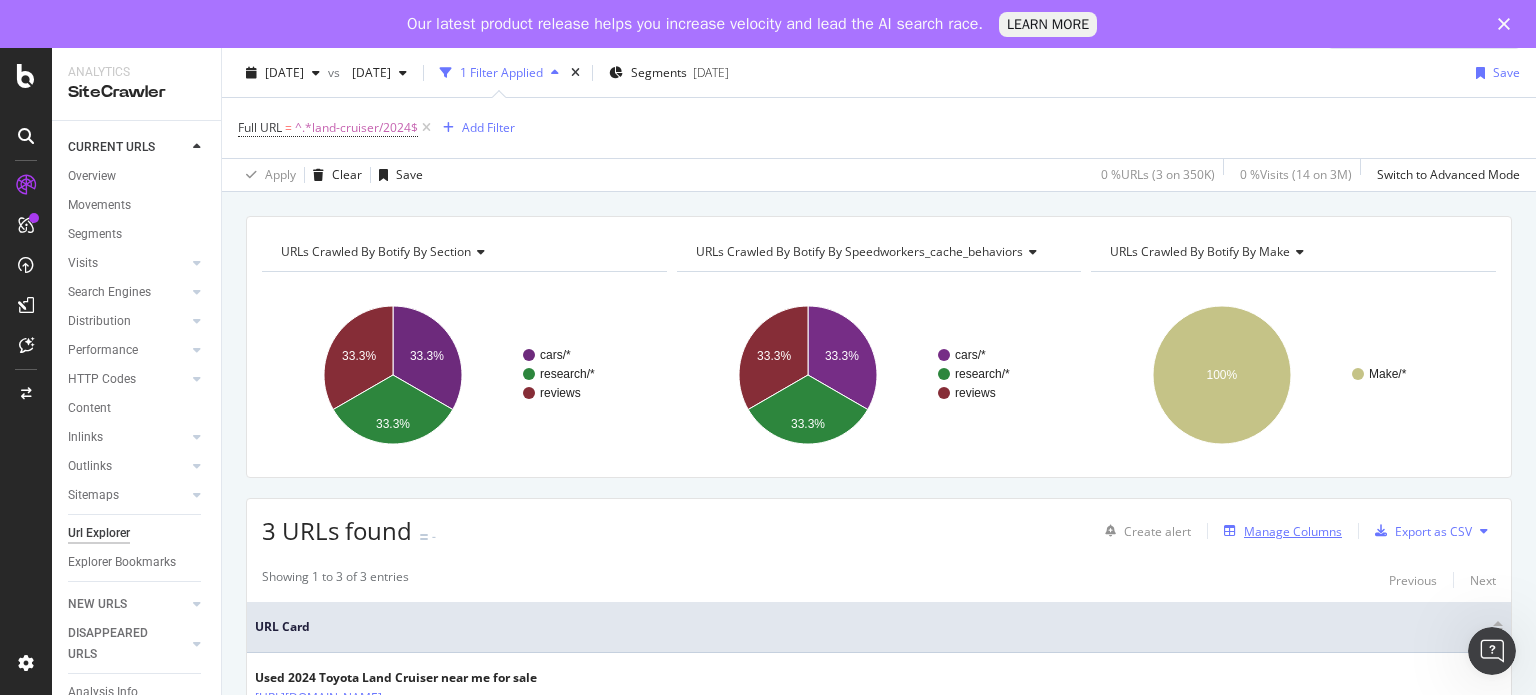 click on "Manage Columns" at bounding box center (1293, 531) 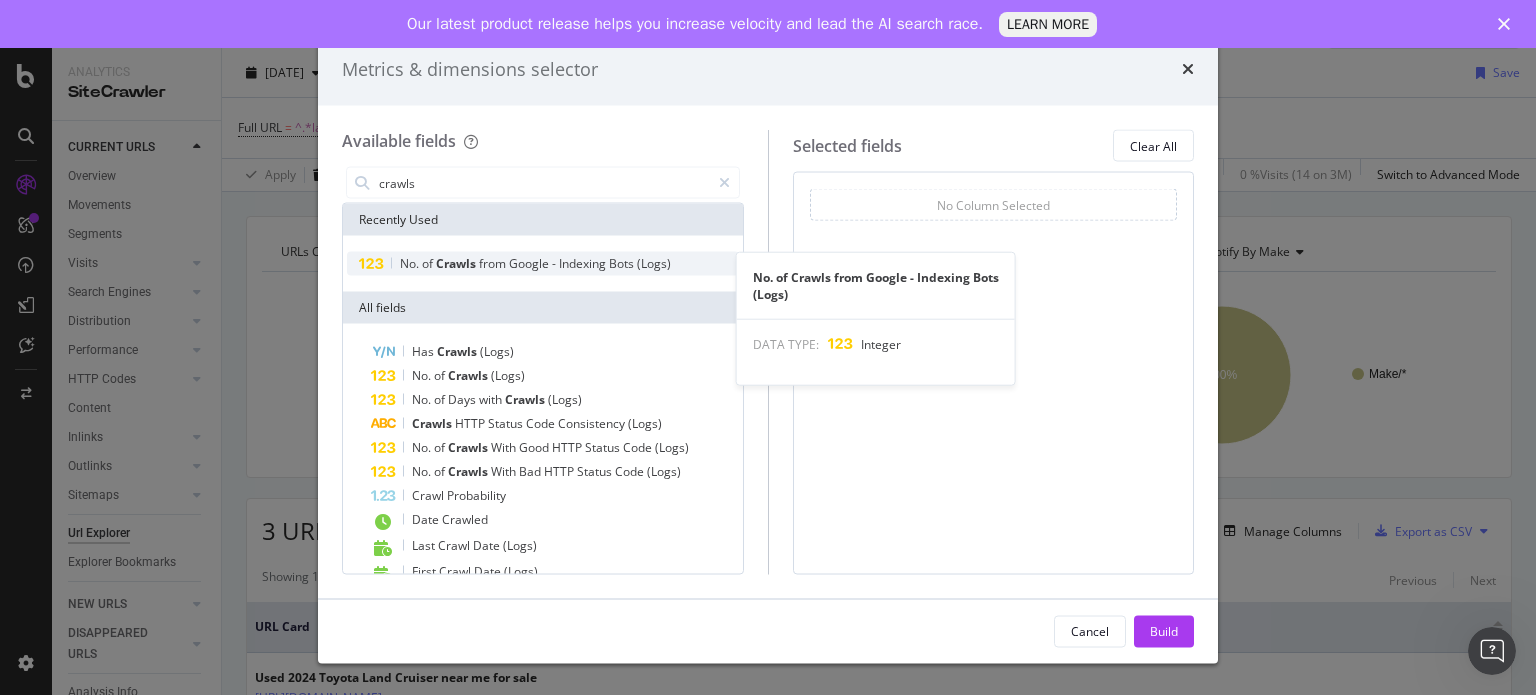type on "crawls" 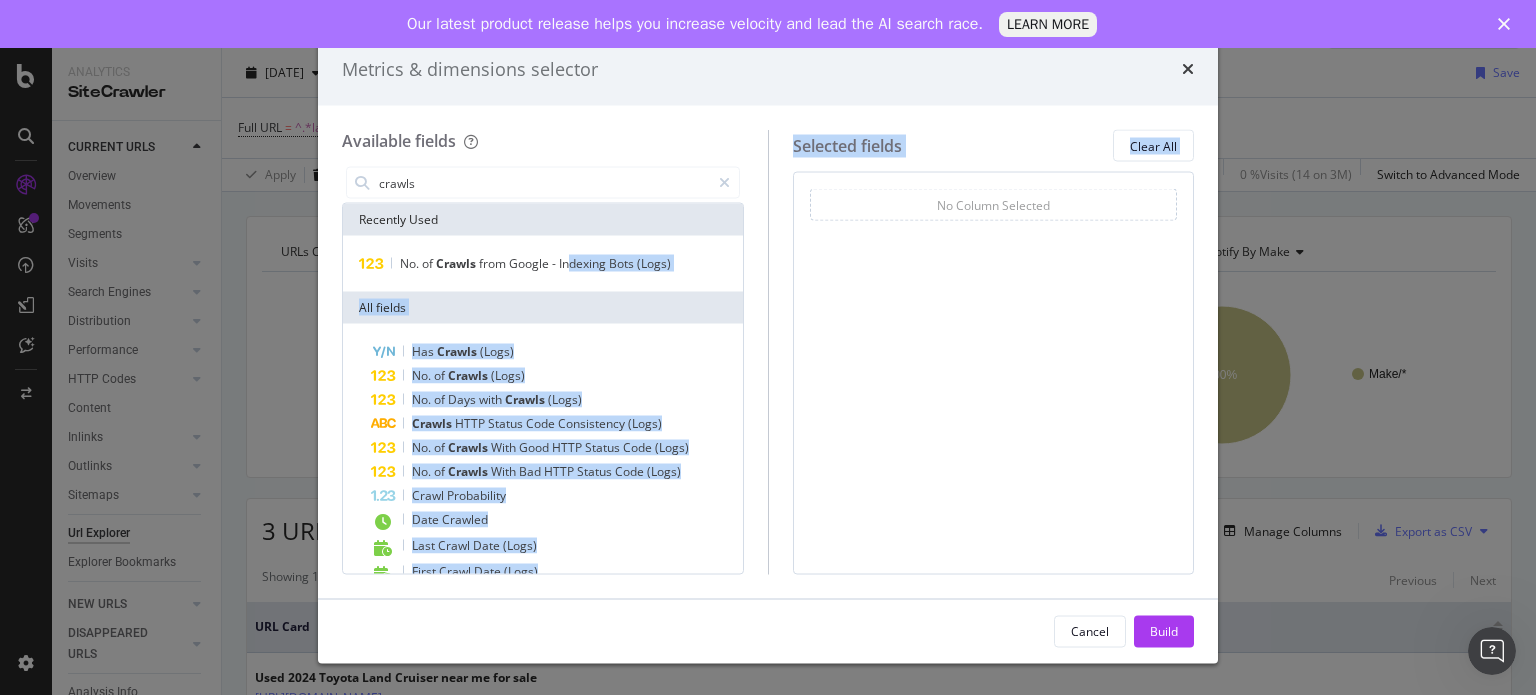drag, startPoint x: 572, startPoint y: 263, endPoint x: 927, endPoint y: 230, distance: 356.53052 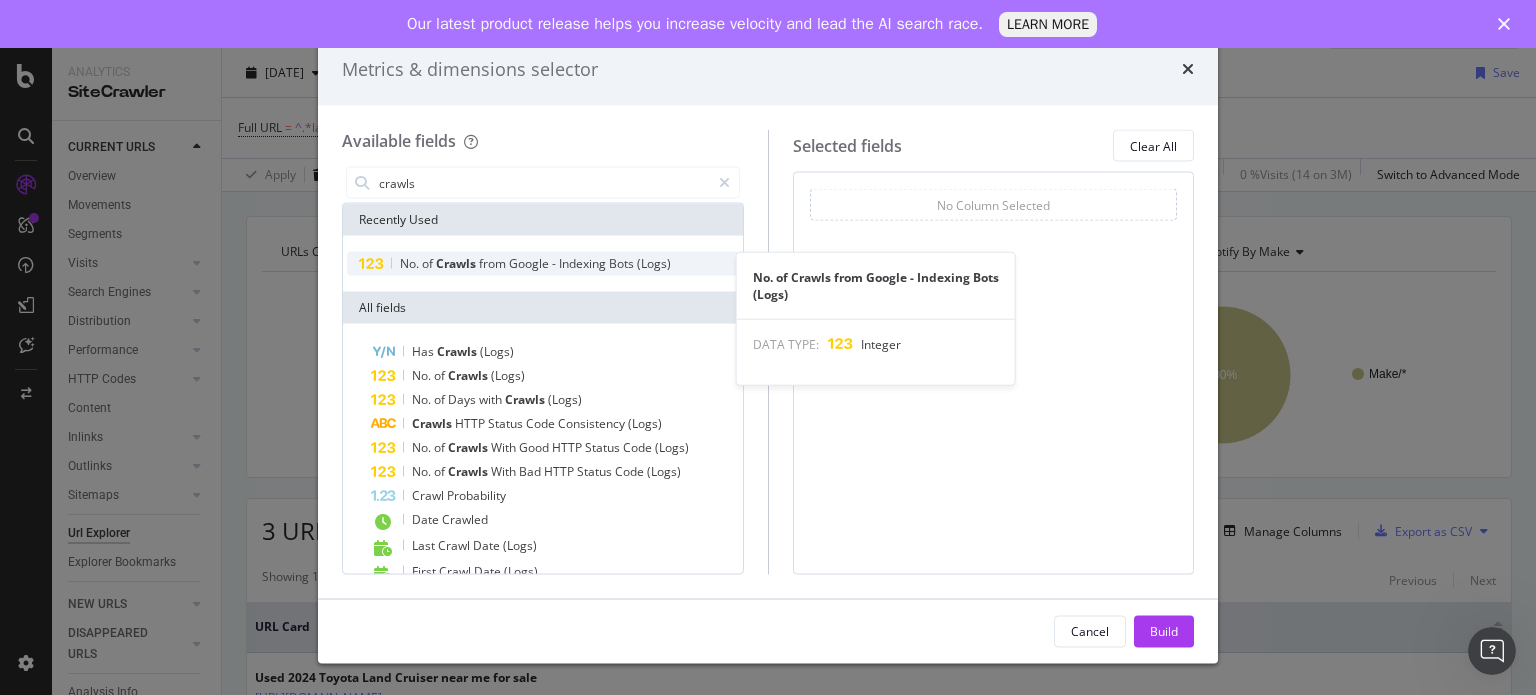 click on "from" at bounding box center (494, 263) 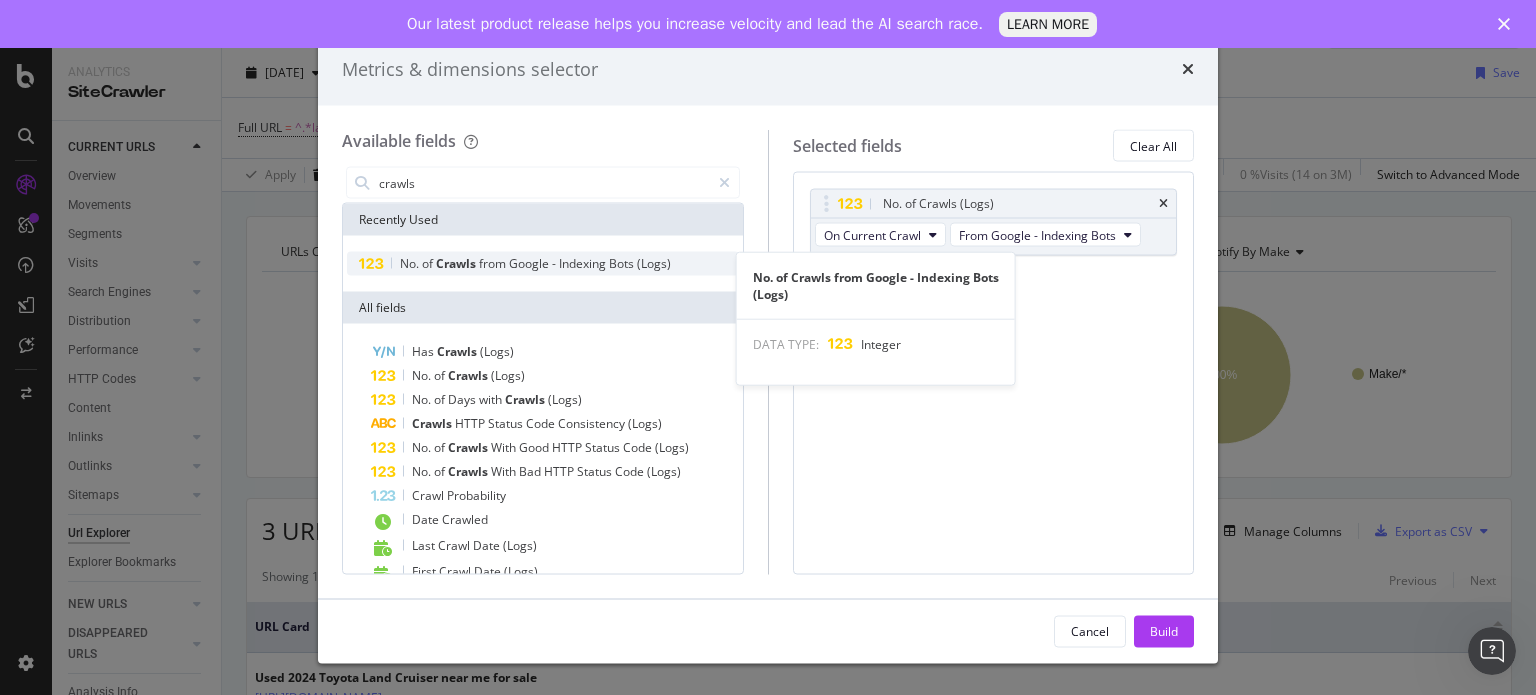 click on "Indexing" at bounding box center (584, 263) 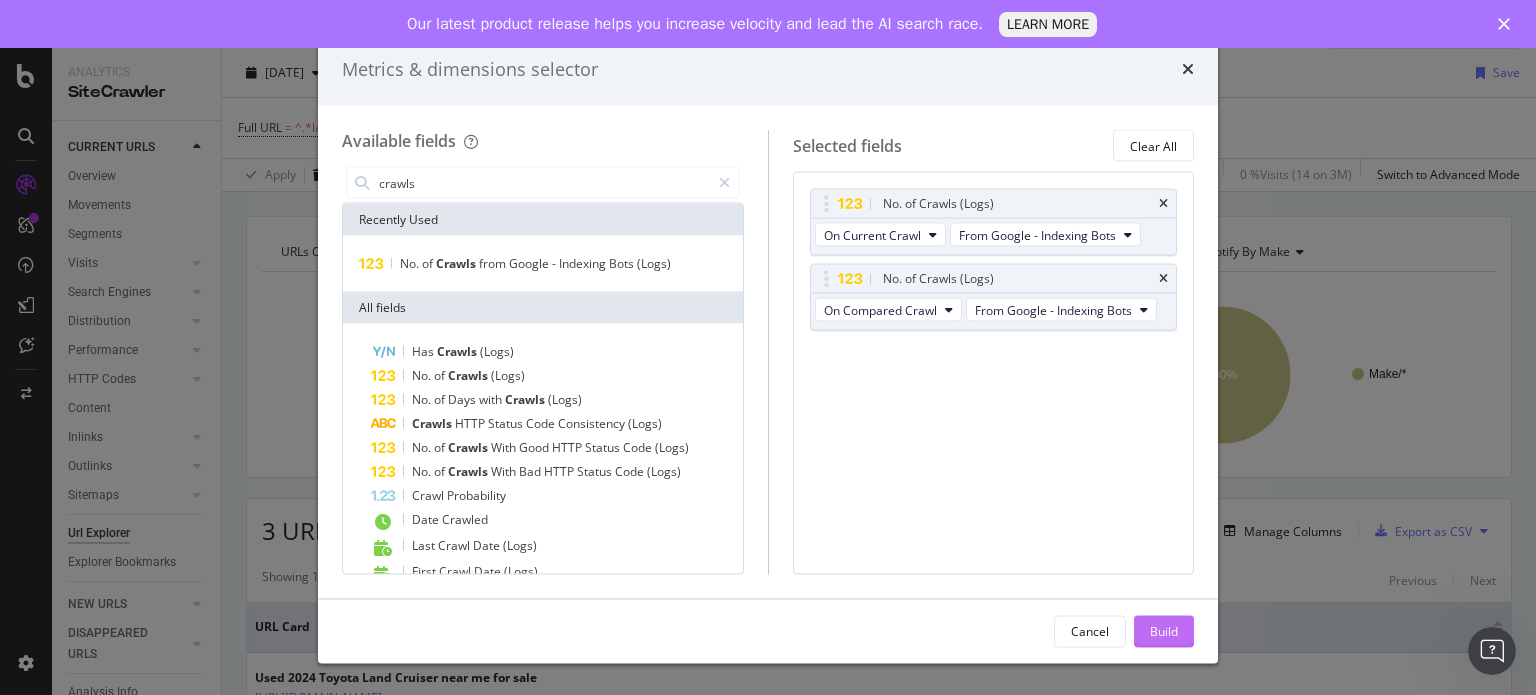click on "Build" at bounding box center (1164, 630) 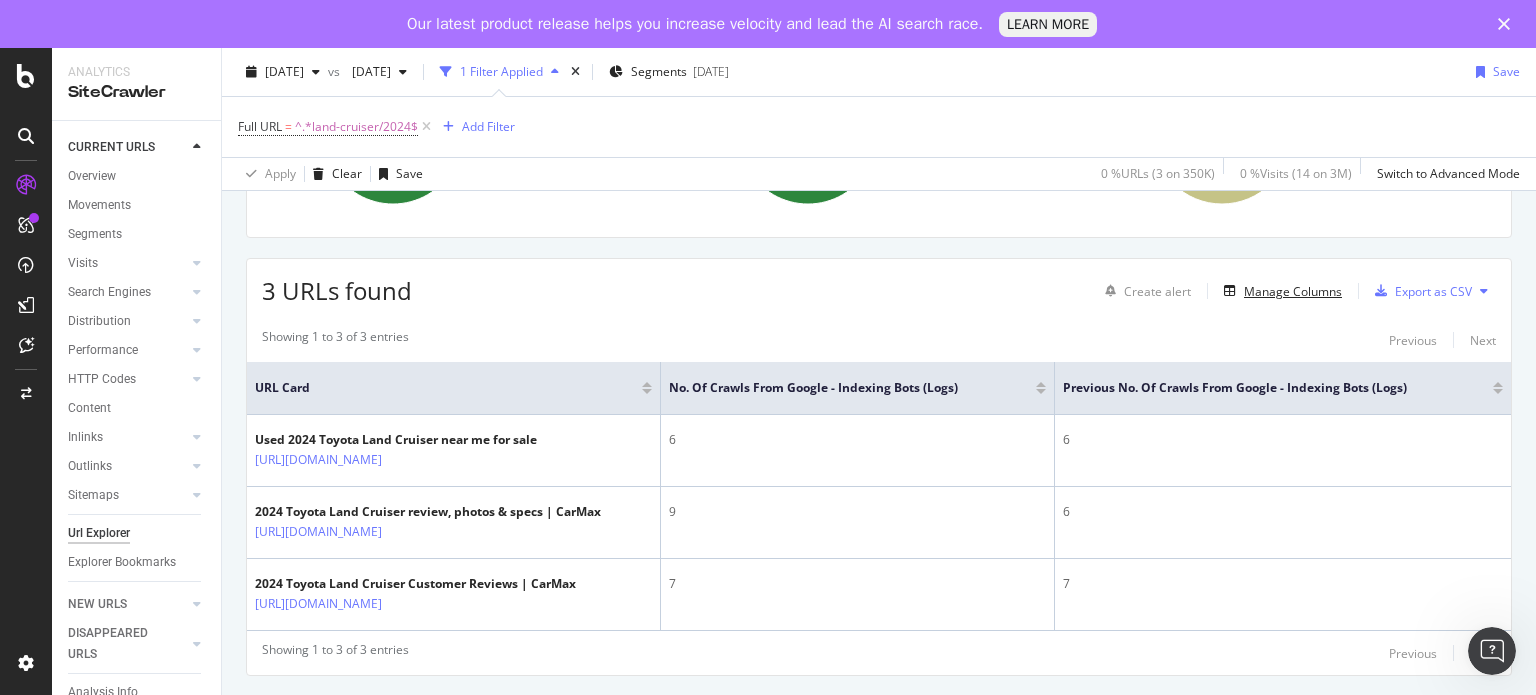 scroll, scrollTop: 0, scrollLeft: 0, axis: both 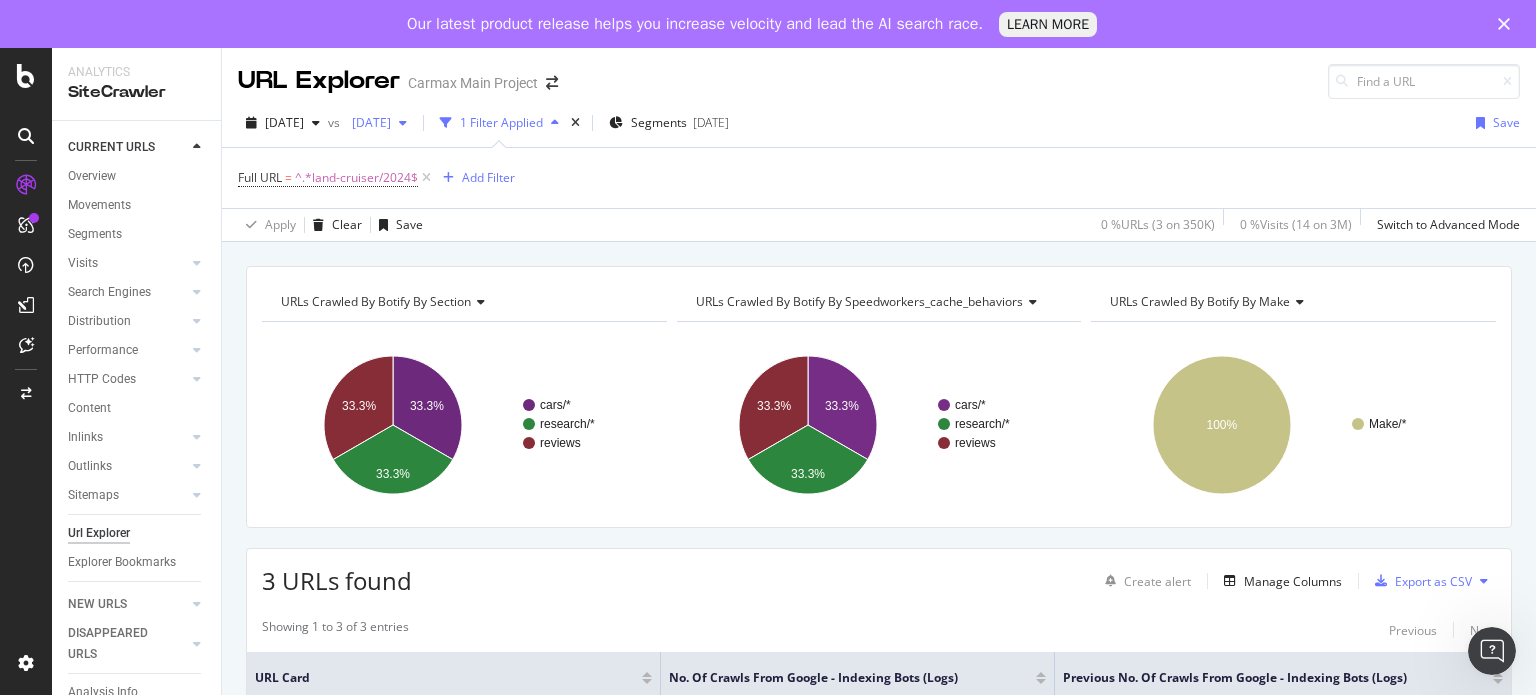 click on "[DATE]" at bounding box center (367, 122) 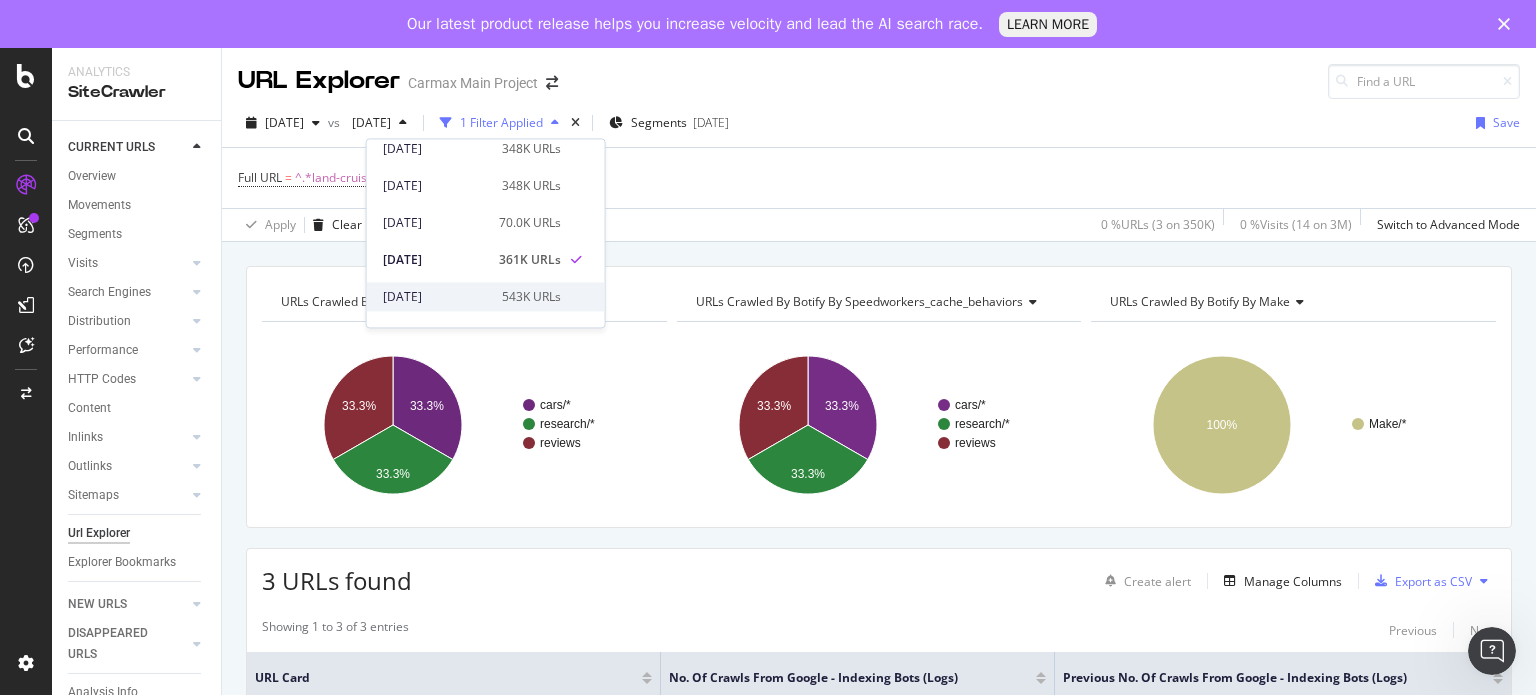 scroll, scrollTop: 100, scrollLeft: 0, axis: vertical 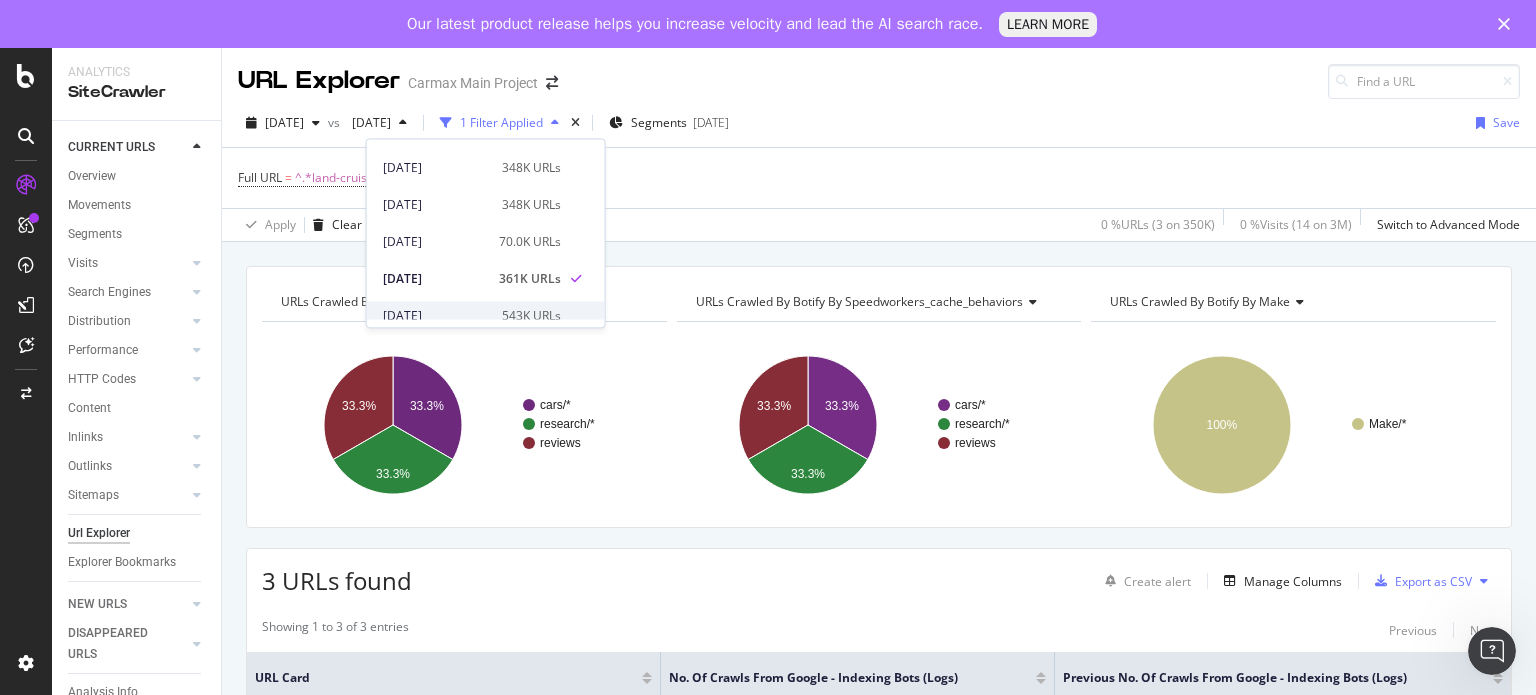 click on "[DATE]" at bounding box center (436, 316) 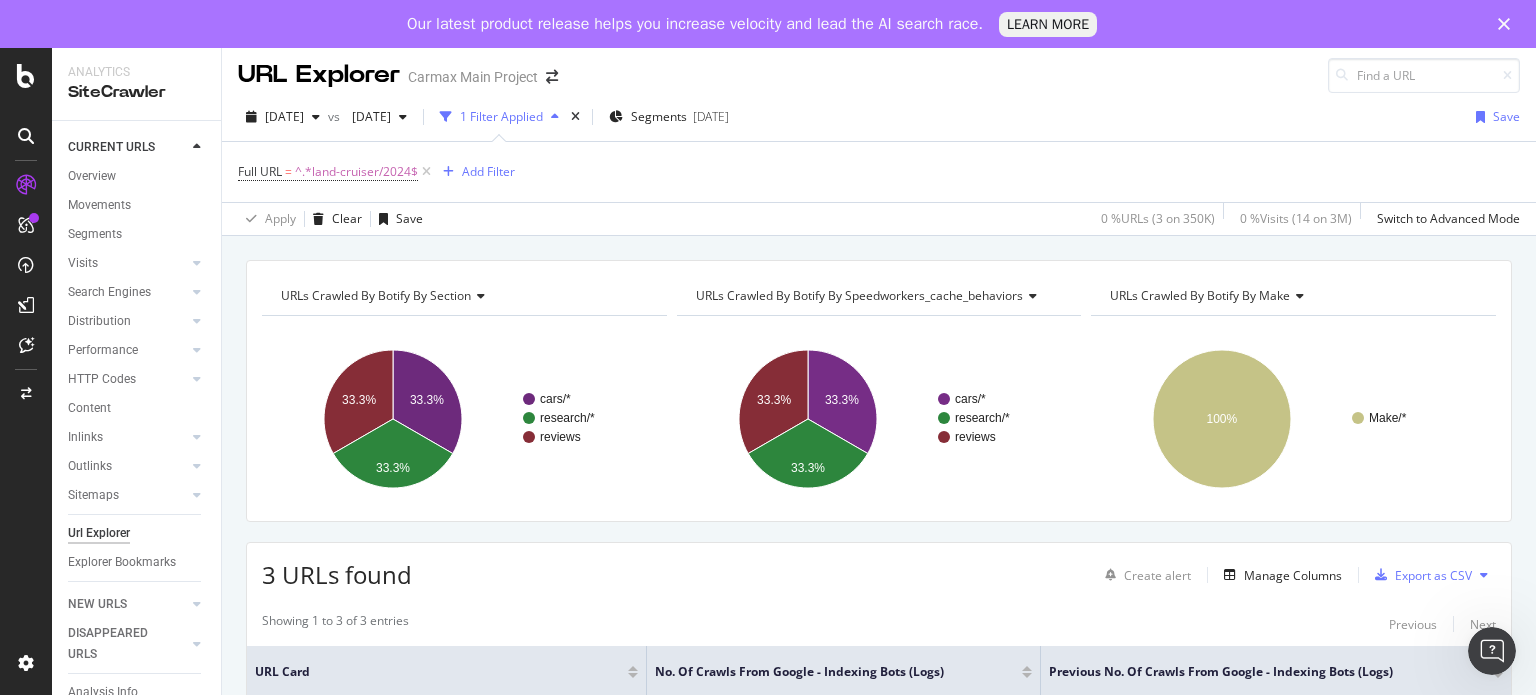 scroll, scrollTop: 0, scrollLeft: 0, axis: both 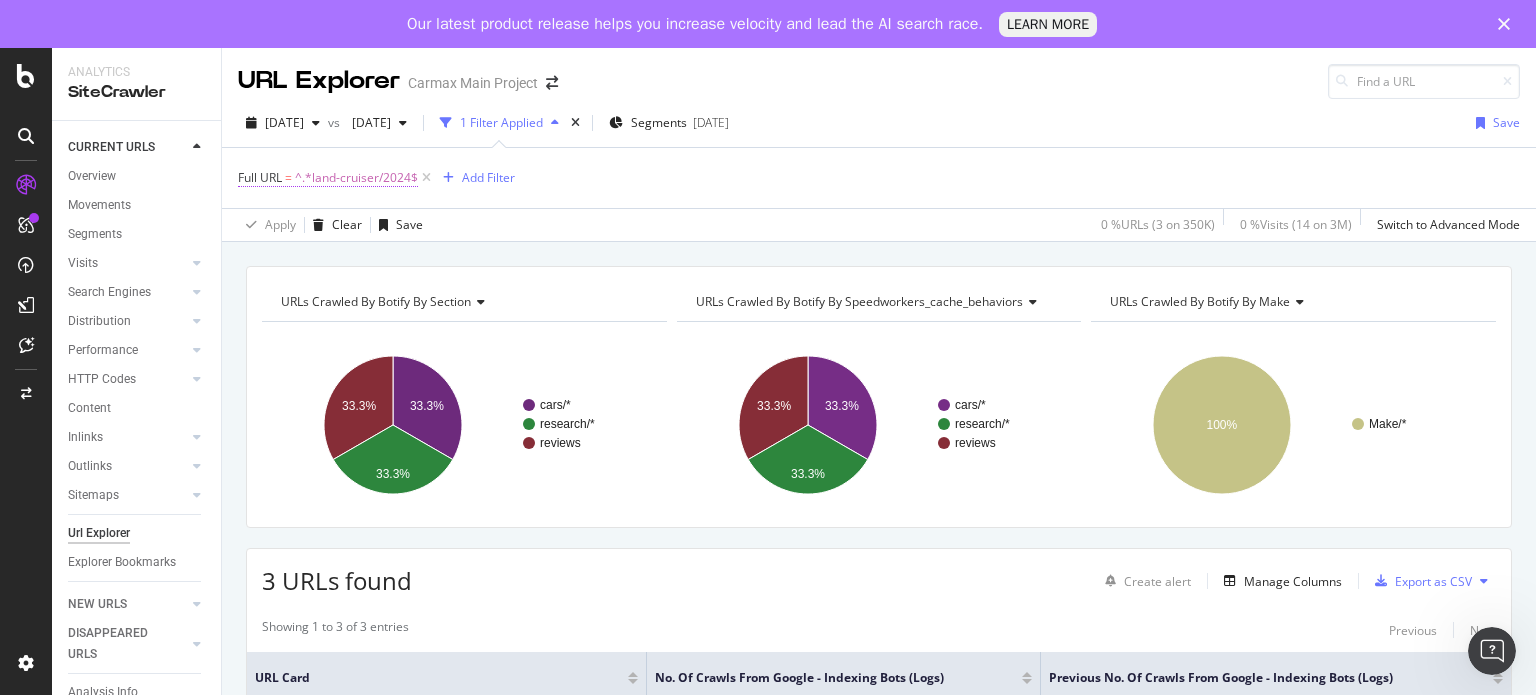 click on "^.*land-cruiser/2024$" at bounding box center (356, 178) 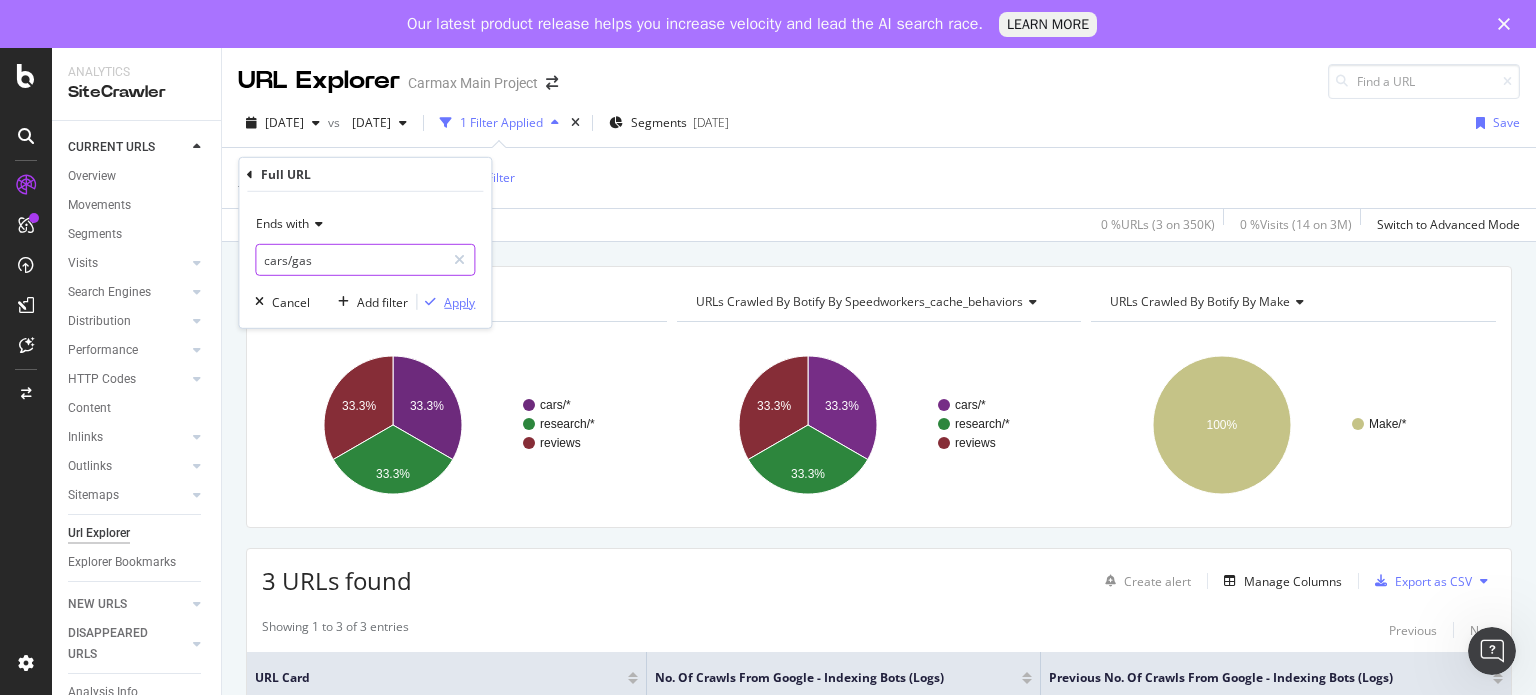 type on "cars/gas" 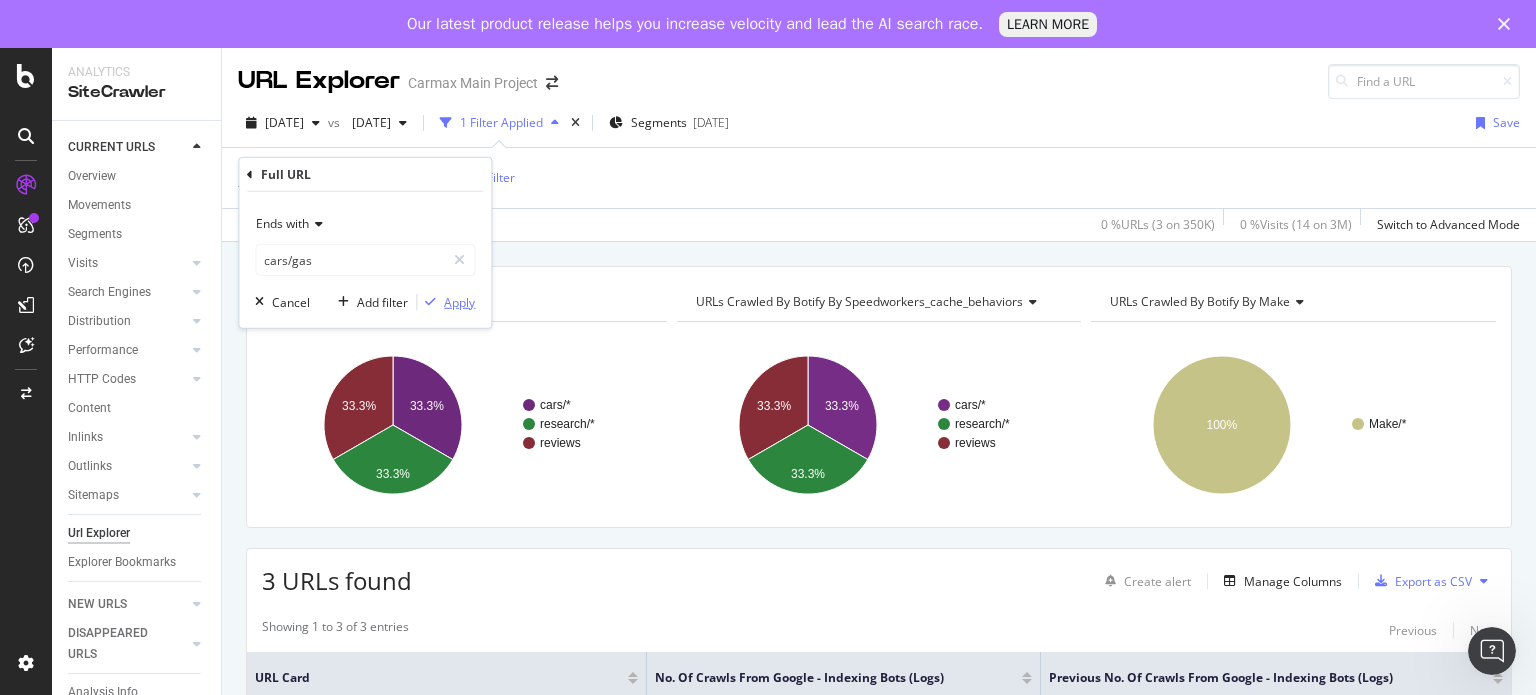 click at bounding box center [430, 302] 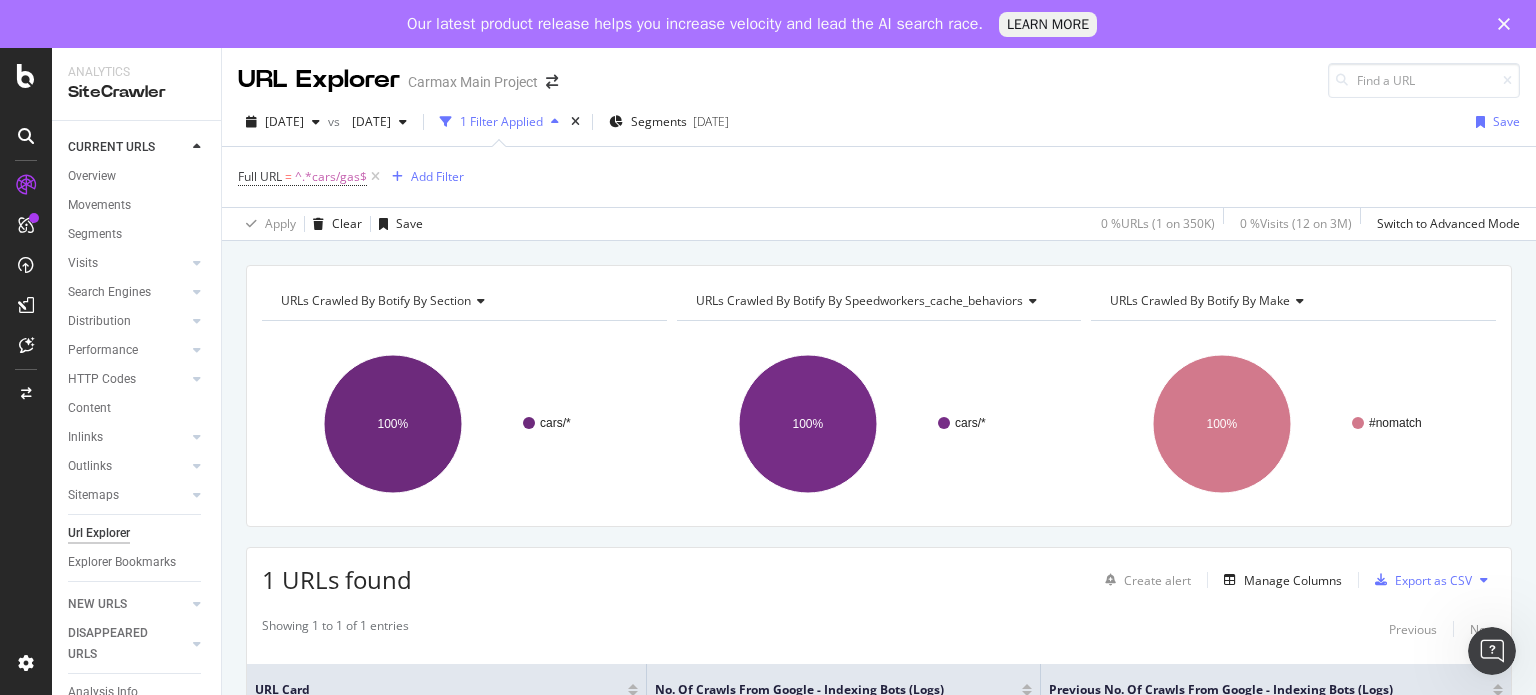 scroll, scrollTop: 0, scrollLeft: 0, axis: both 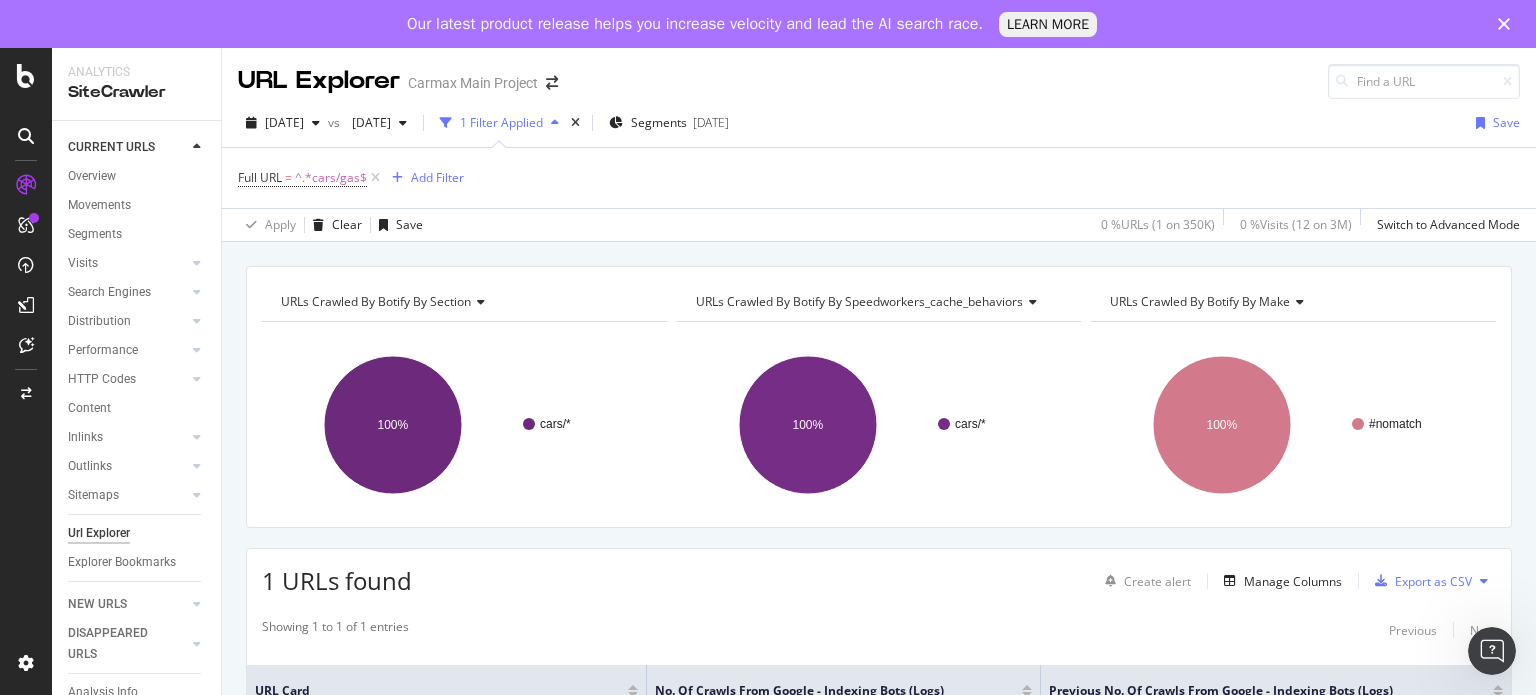 click on "[DATE] vs [DATE] 1 Filter Applied Segments [DATE] Save" at bounding box center (879, 127) 